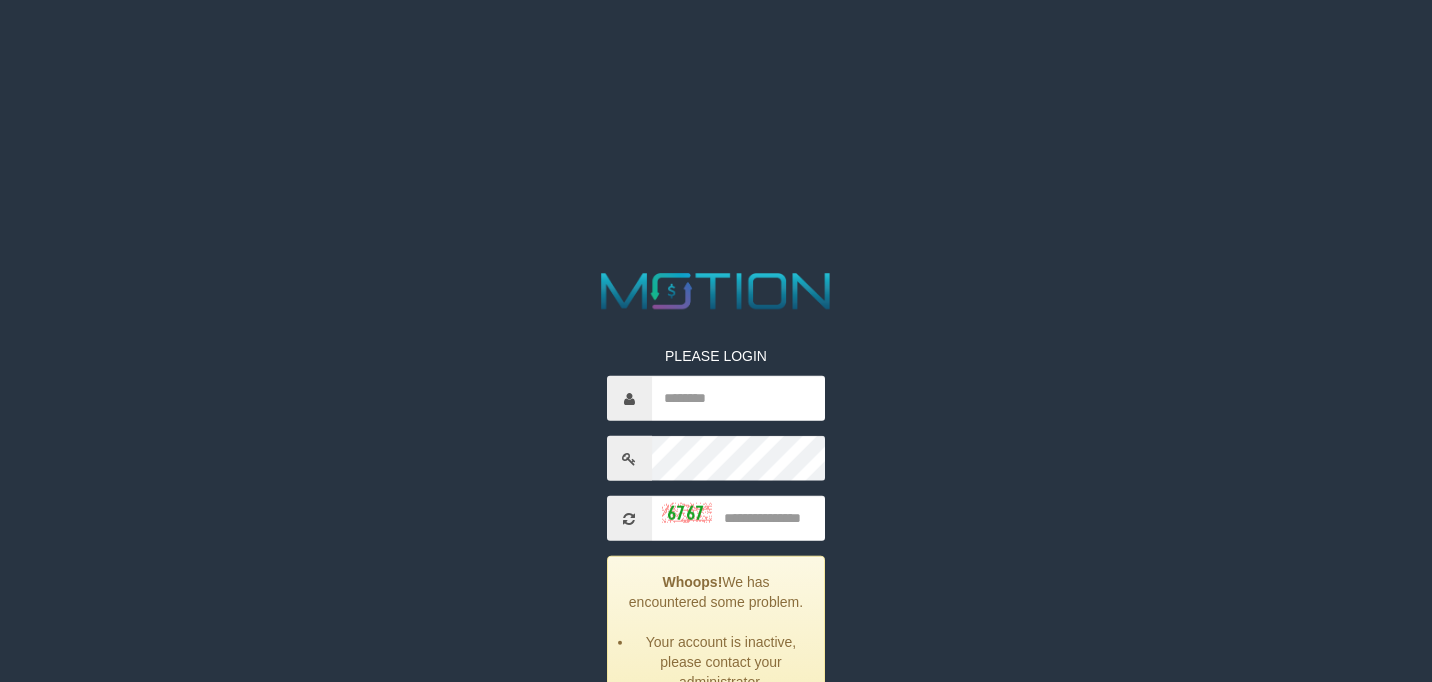 scroll, scrollTop: 0, scrollLeft: 0, axis: both 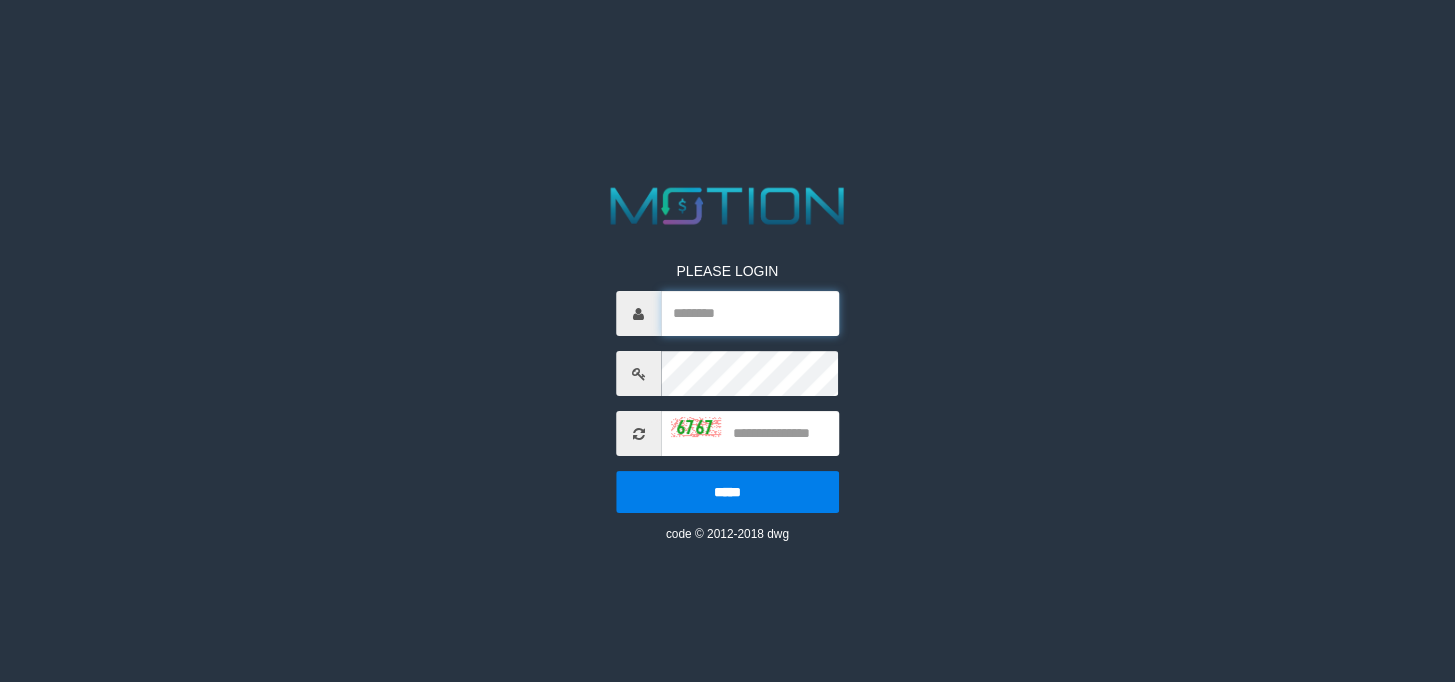drag, startPoint x: 750, startPoint y: 319, endPoint x: 1071, endPoint y: 423, distance: 337.42703 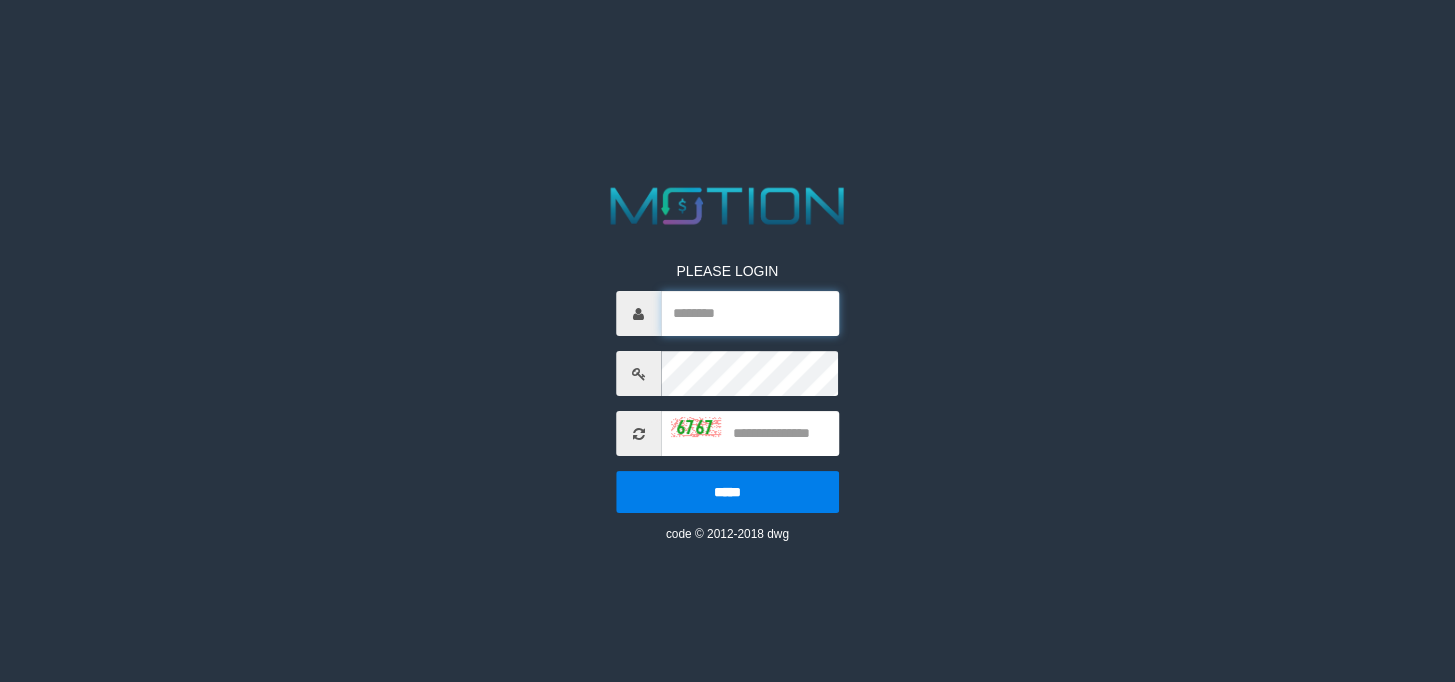 click at bounding box center [750, 313] 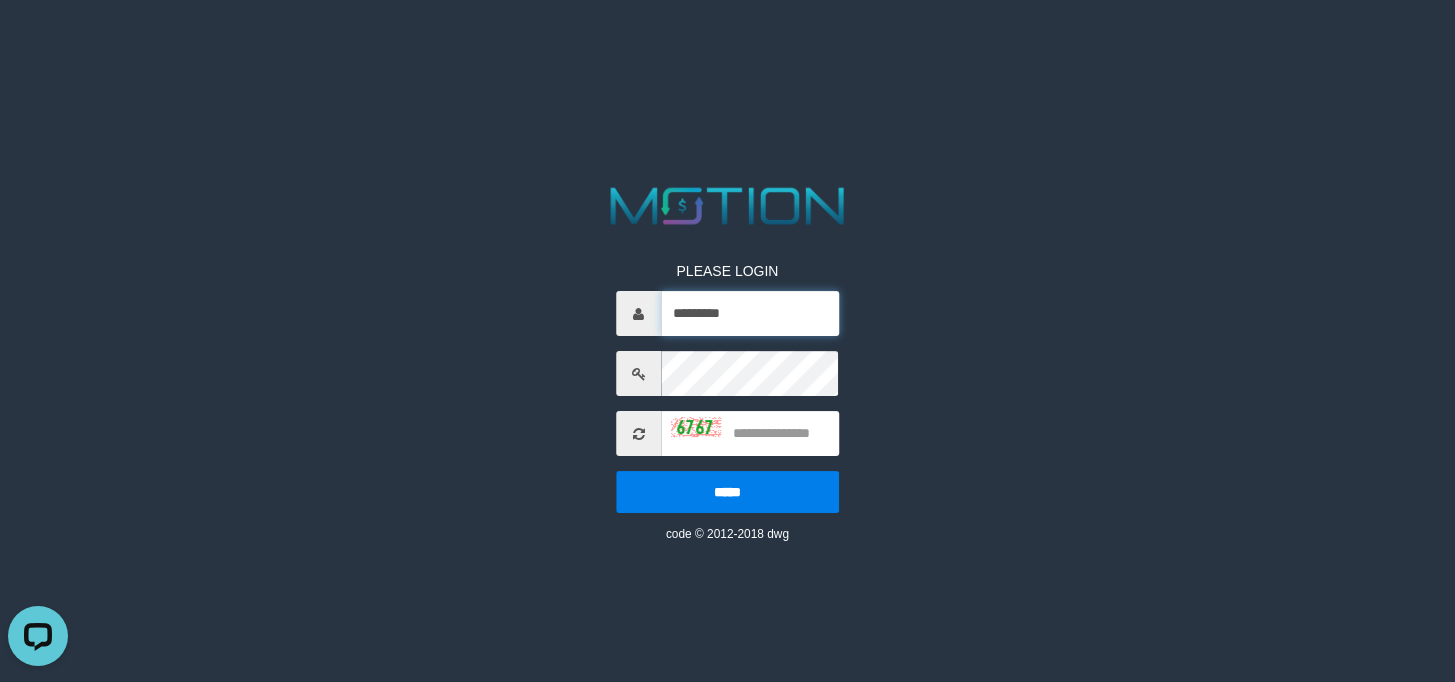 scroll, scrollTop: 0, scrollLeft: 0, axis: both 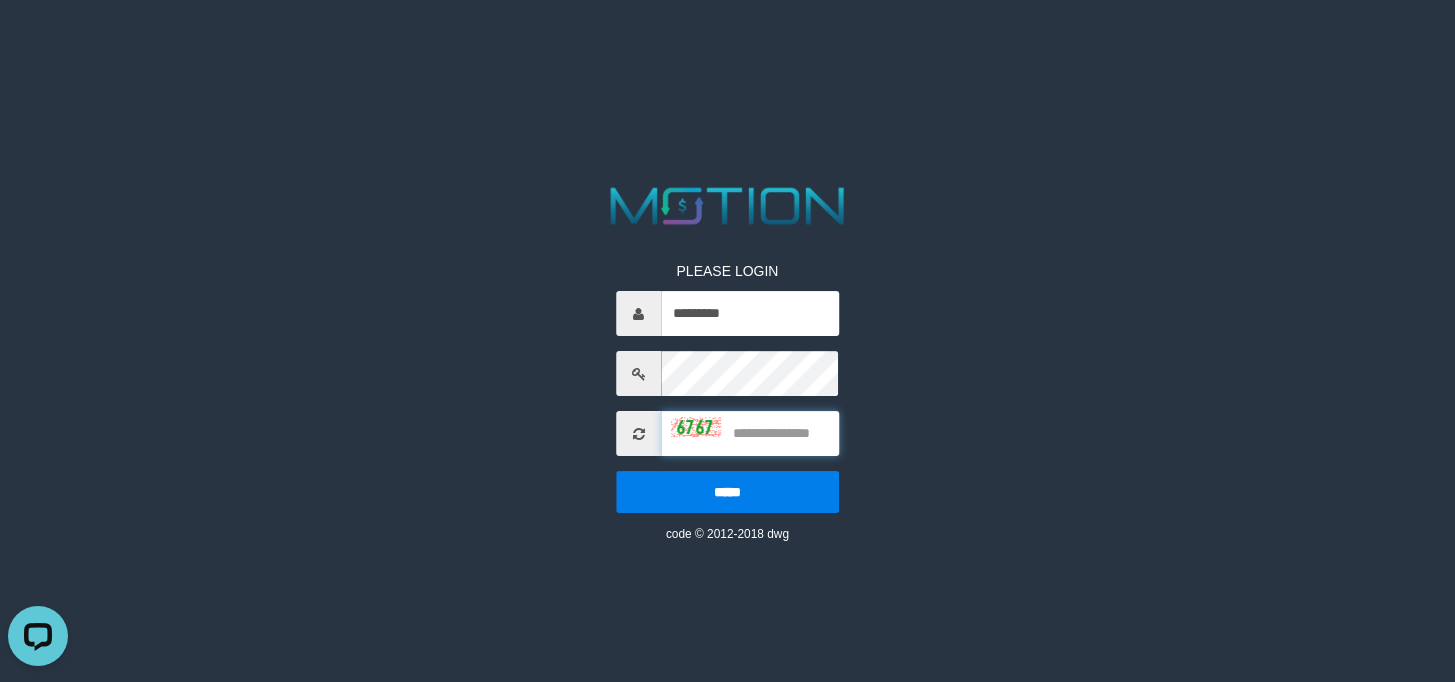 click at bounding box center (750, 433) 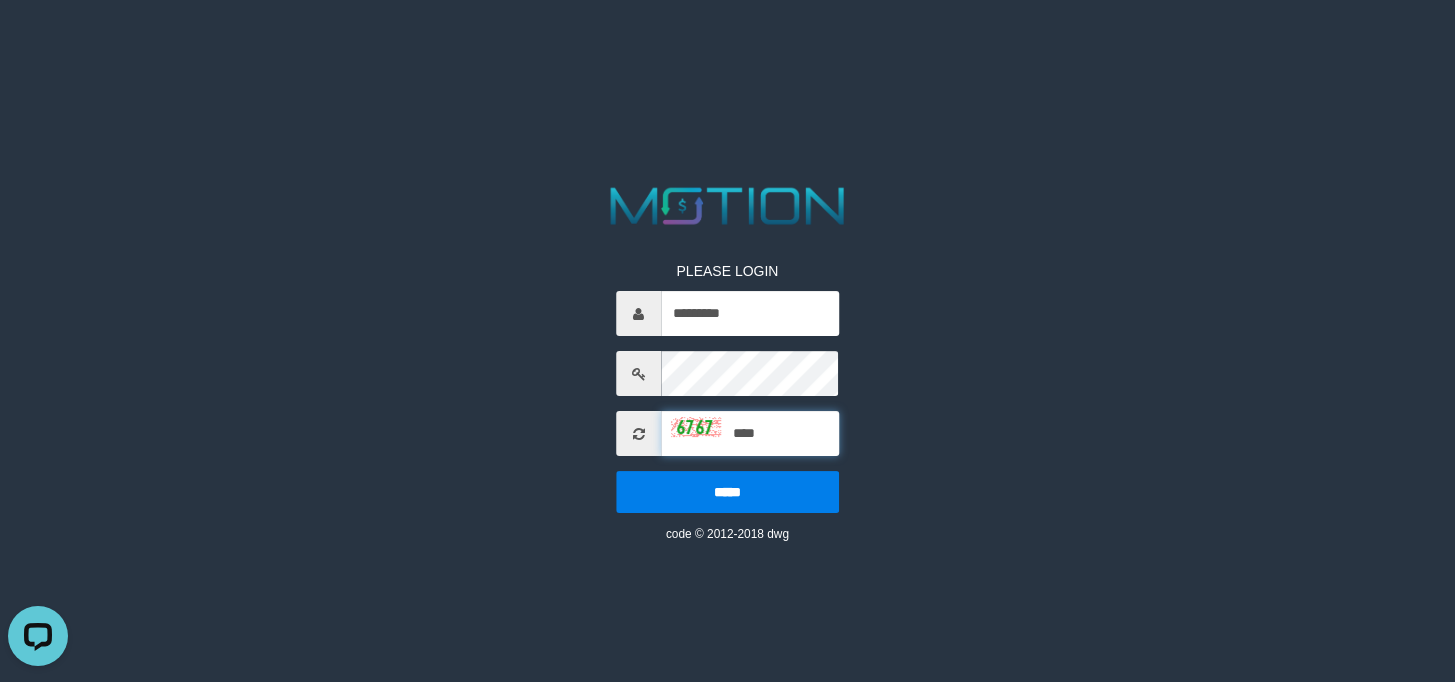 type on "****" 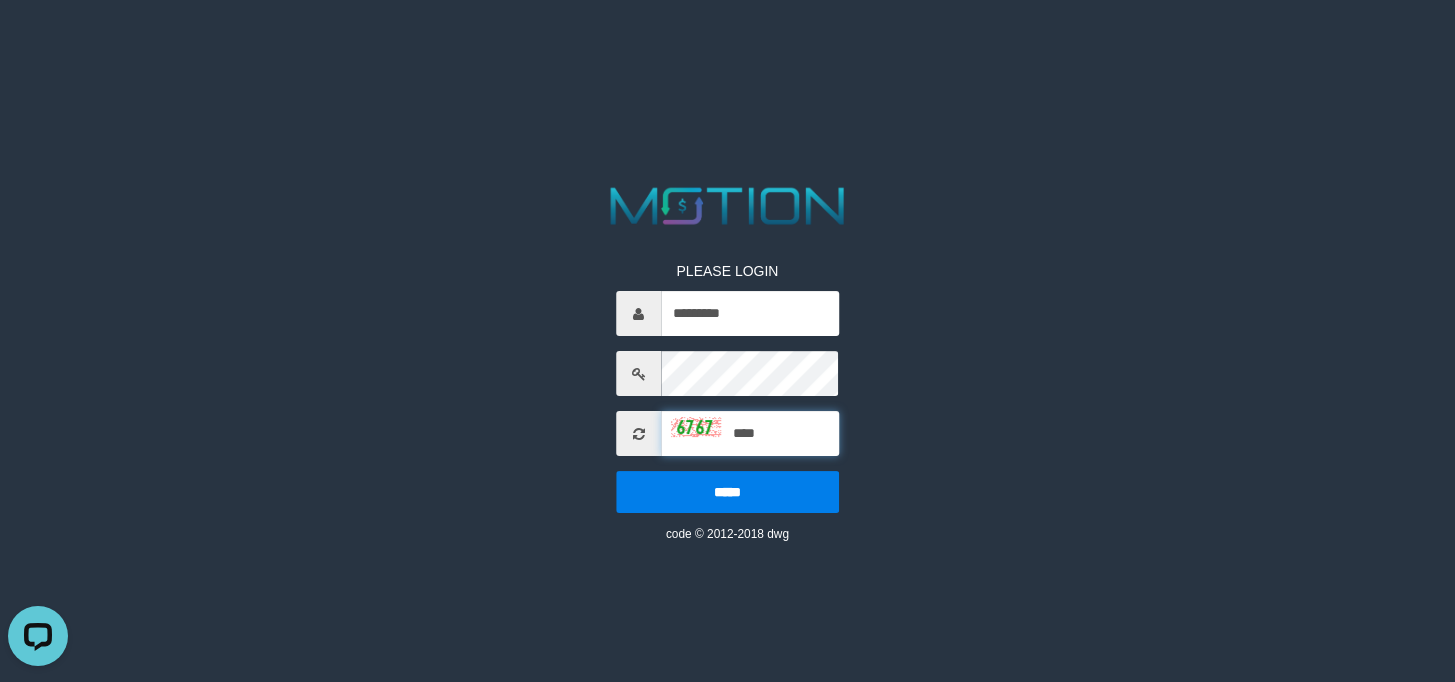 click on "*****" at bounding box center (727, 492) 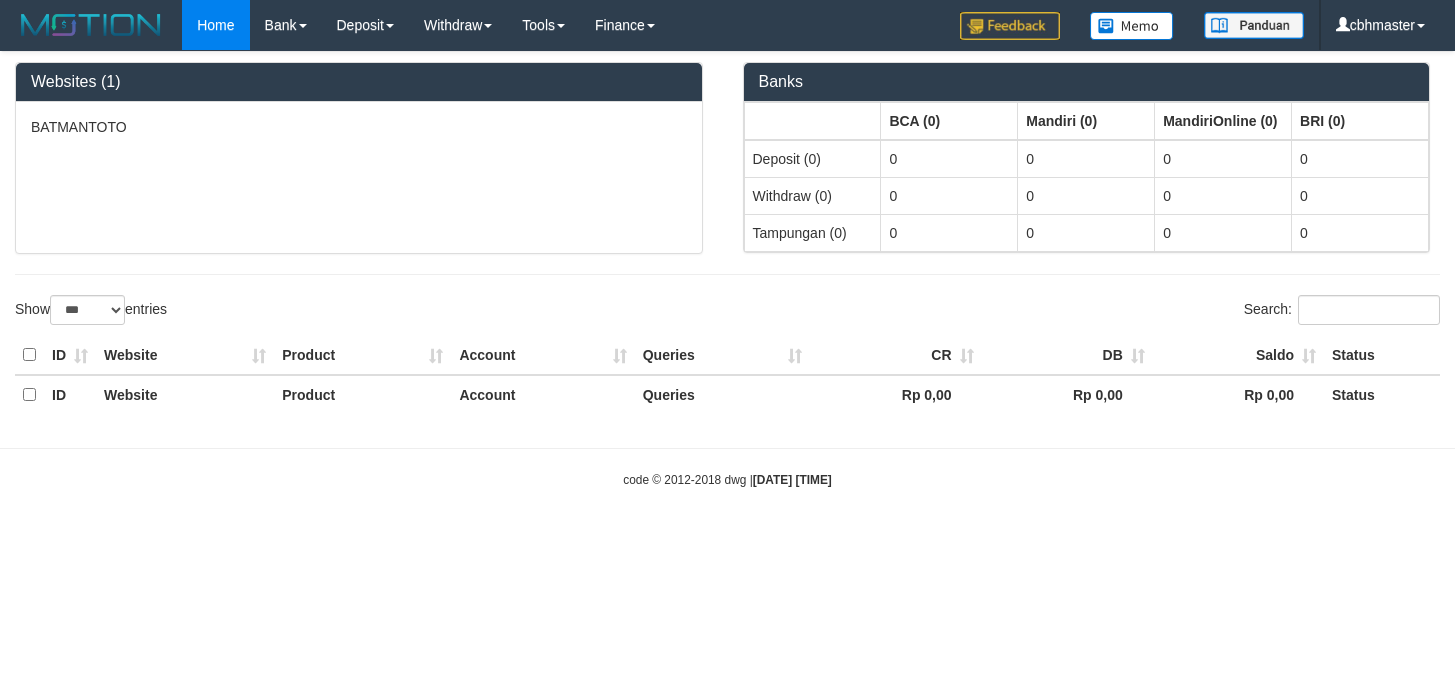 select on "***" 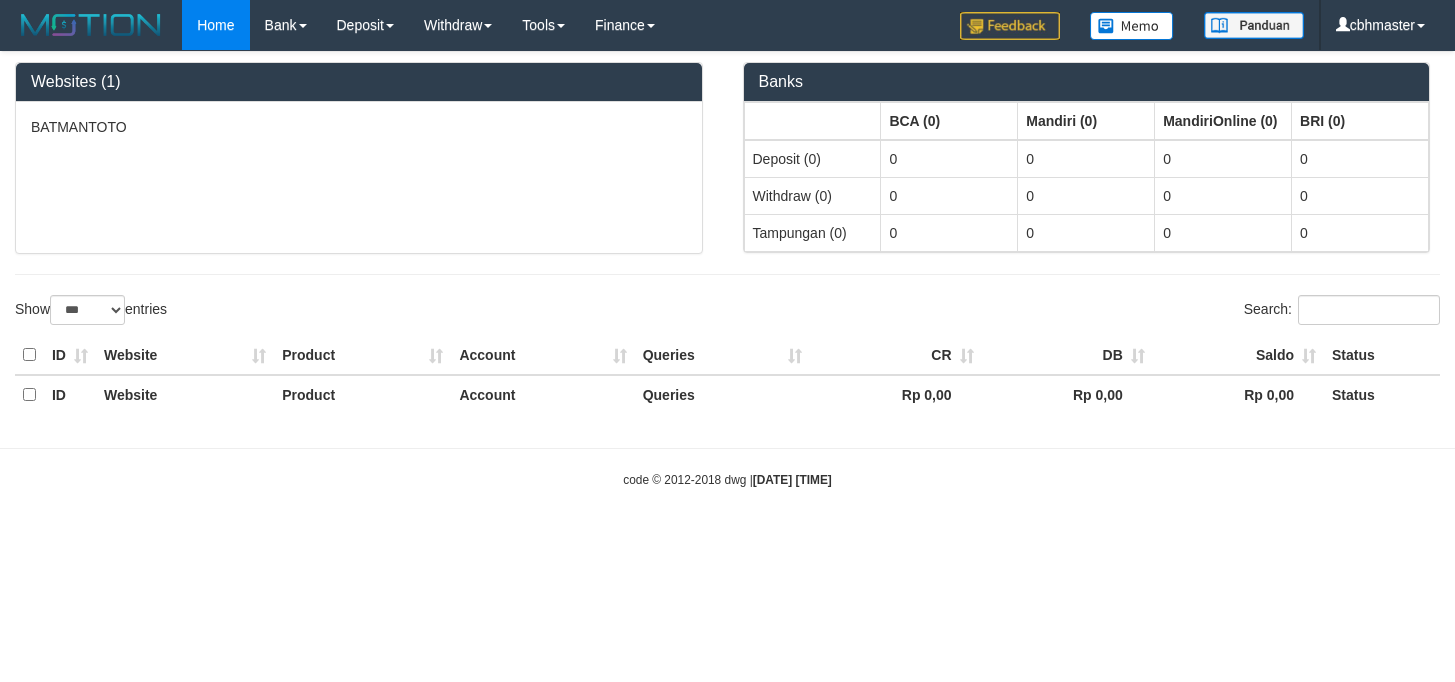 scroll, scrollTop: 0, scrollLeft: 0, axis: both 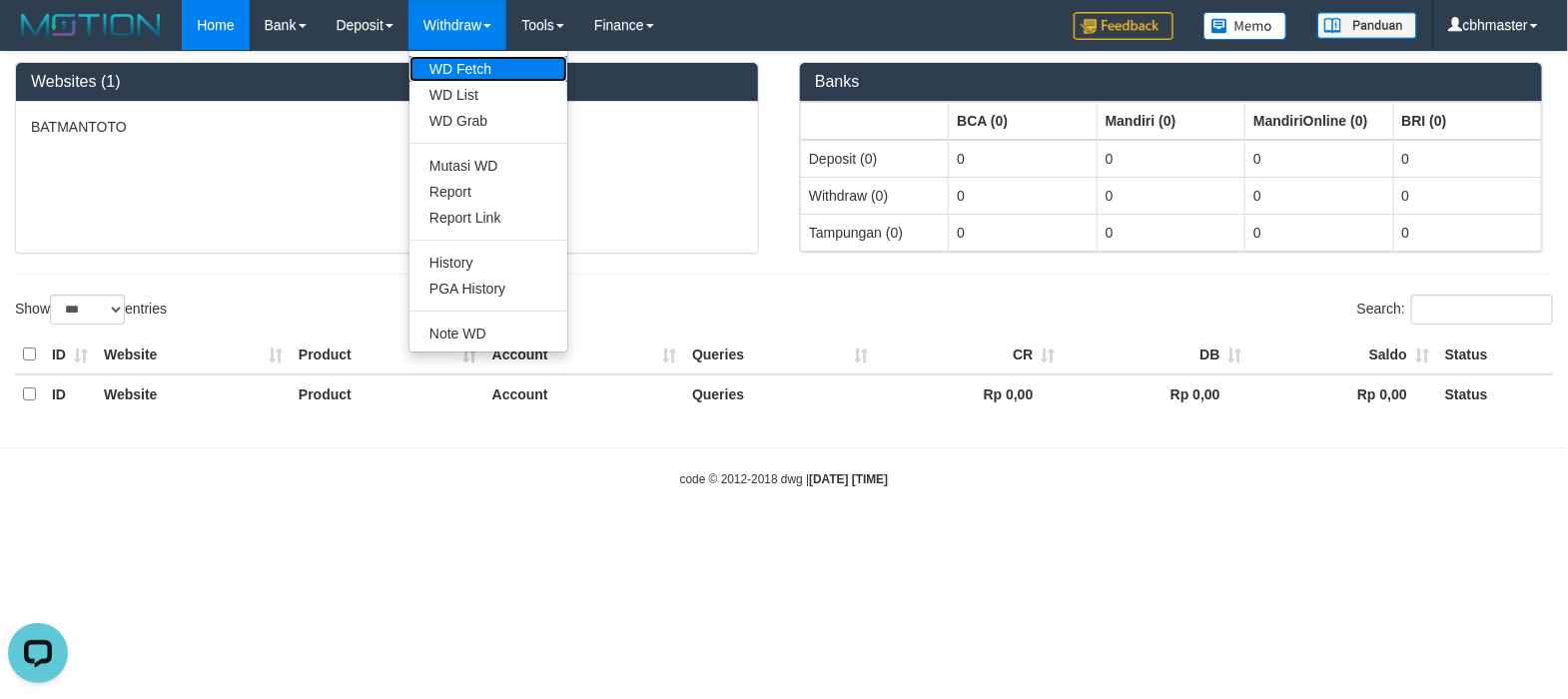 click on "WD Fetch" at bounding box center (488, 69) 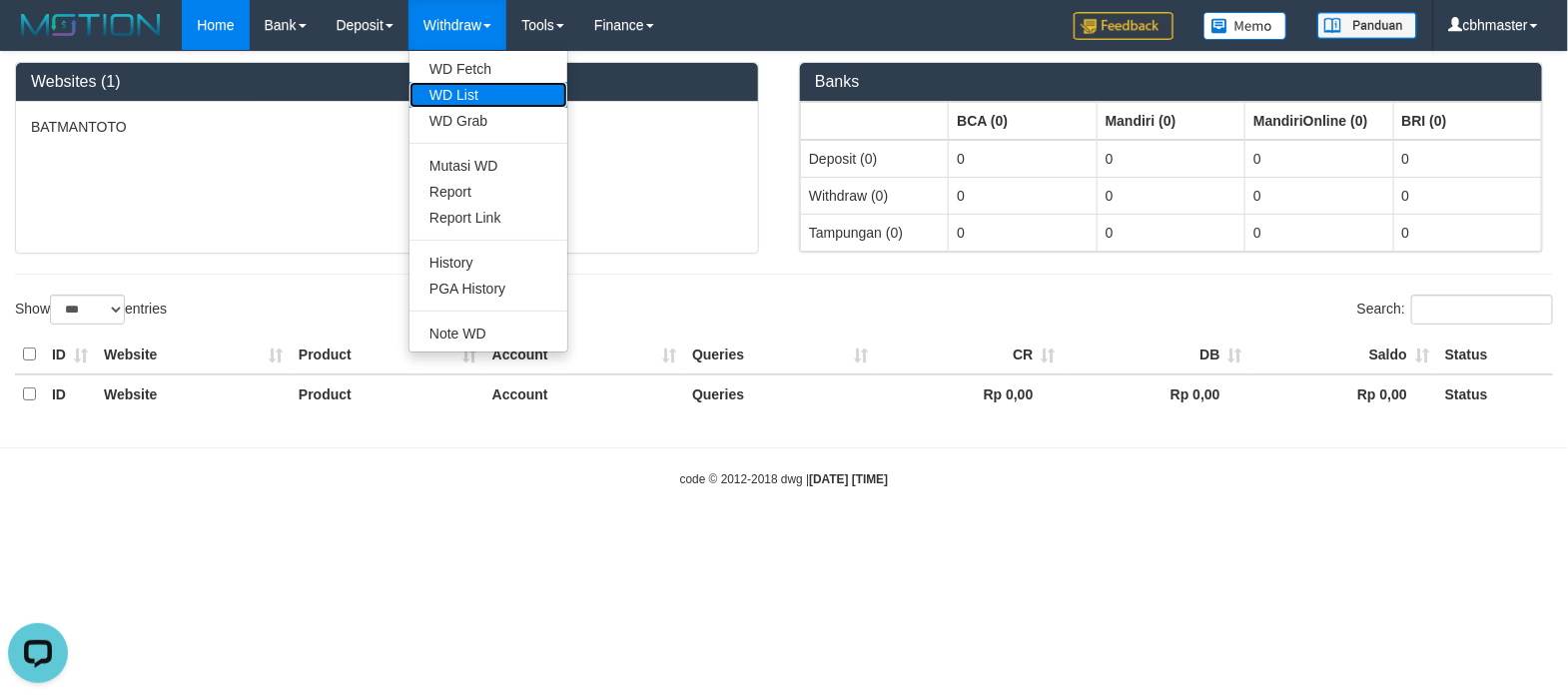 click on "WD List" at bounding box center [488, 95] 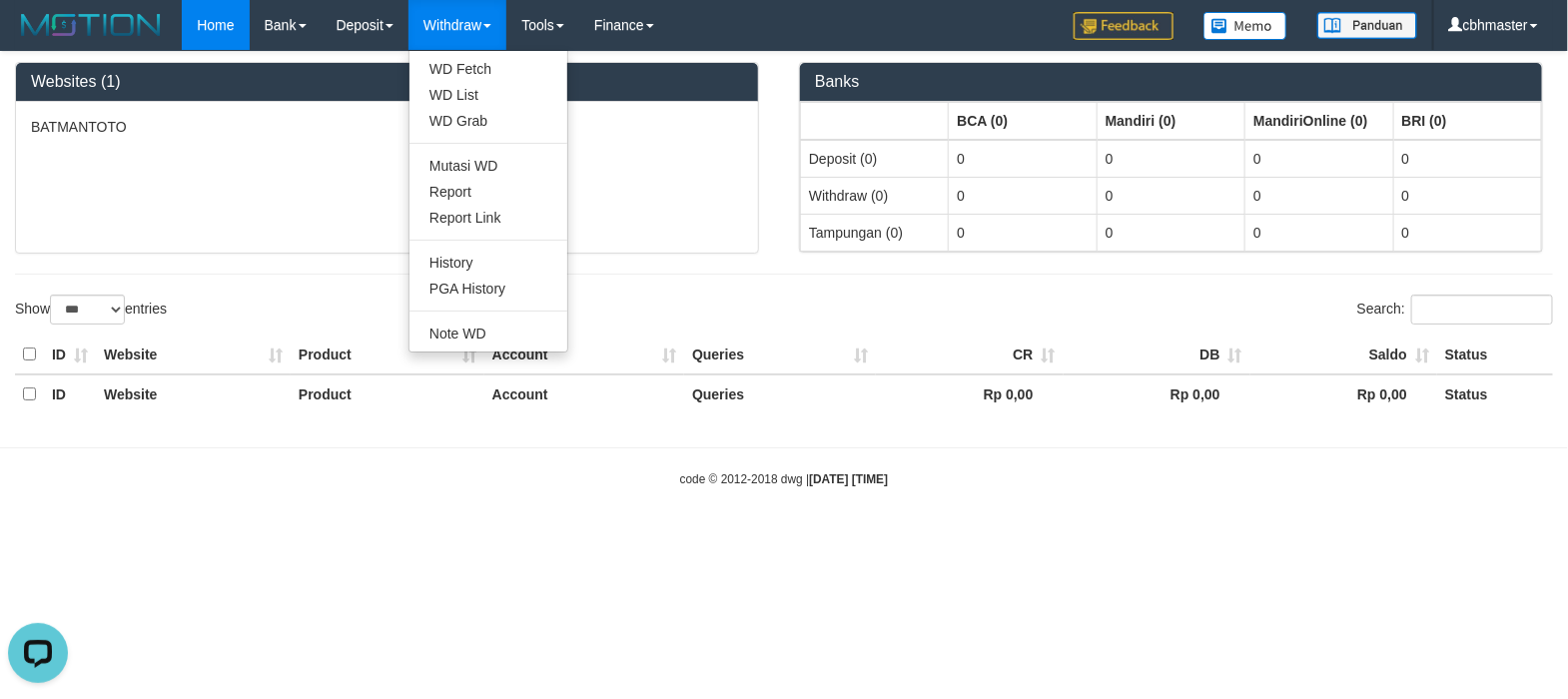 click on "WD Fetch
WD List
WD Grab
Mutasi WD
Report
Report Link
History
PGA History
Note WD" at bounding box center (488, 201) 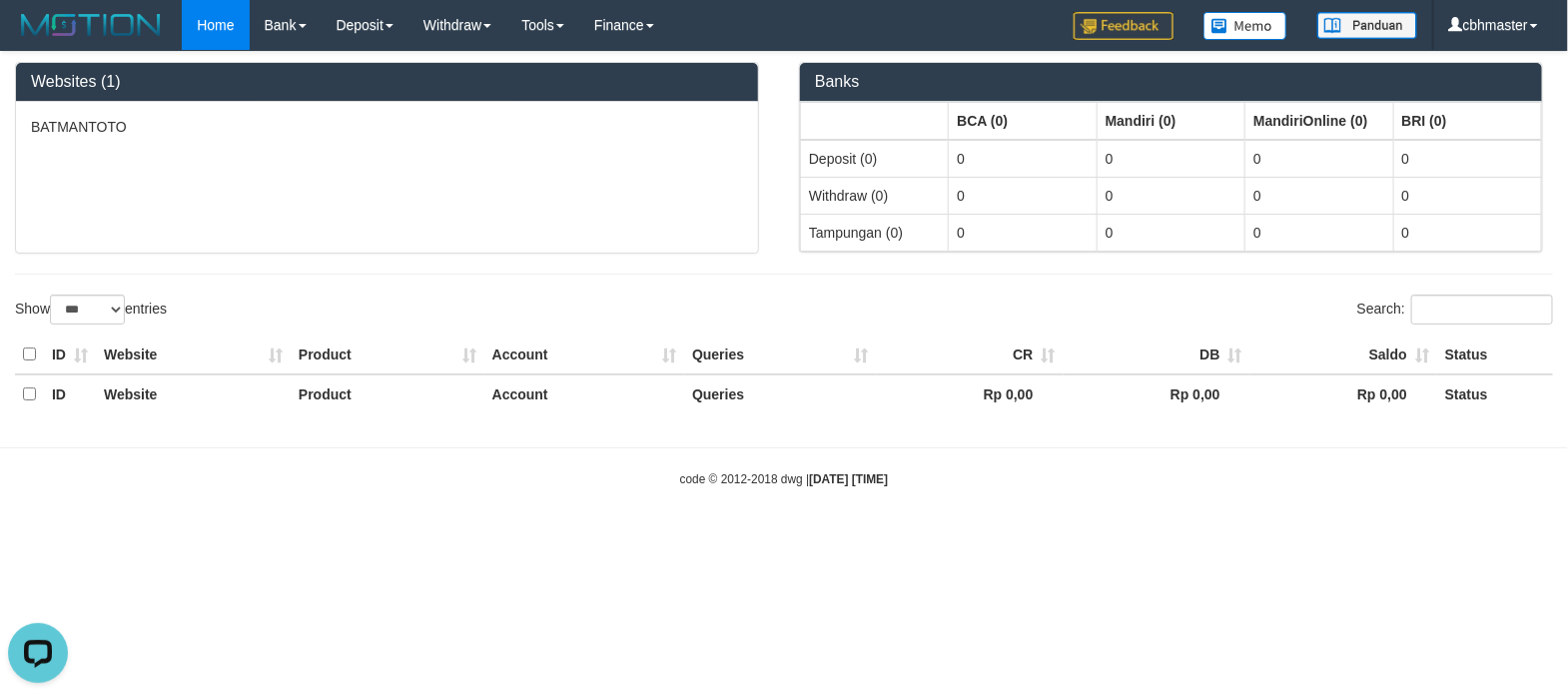 click on "Websites (1)" at bounding box center (387, 82) 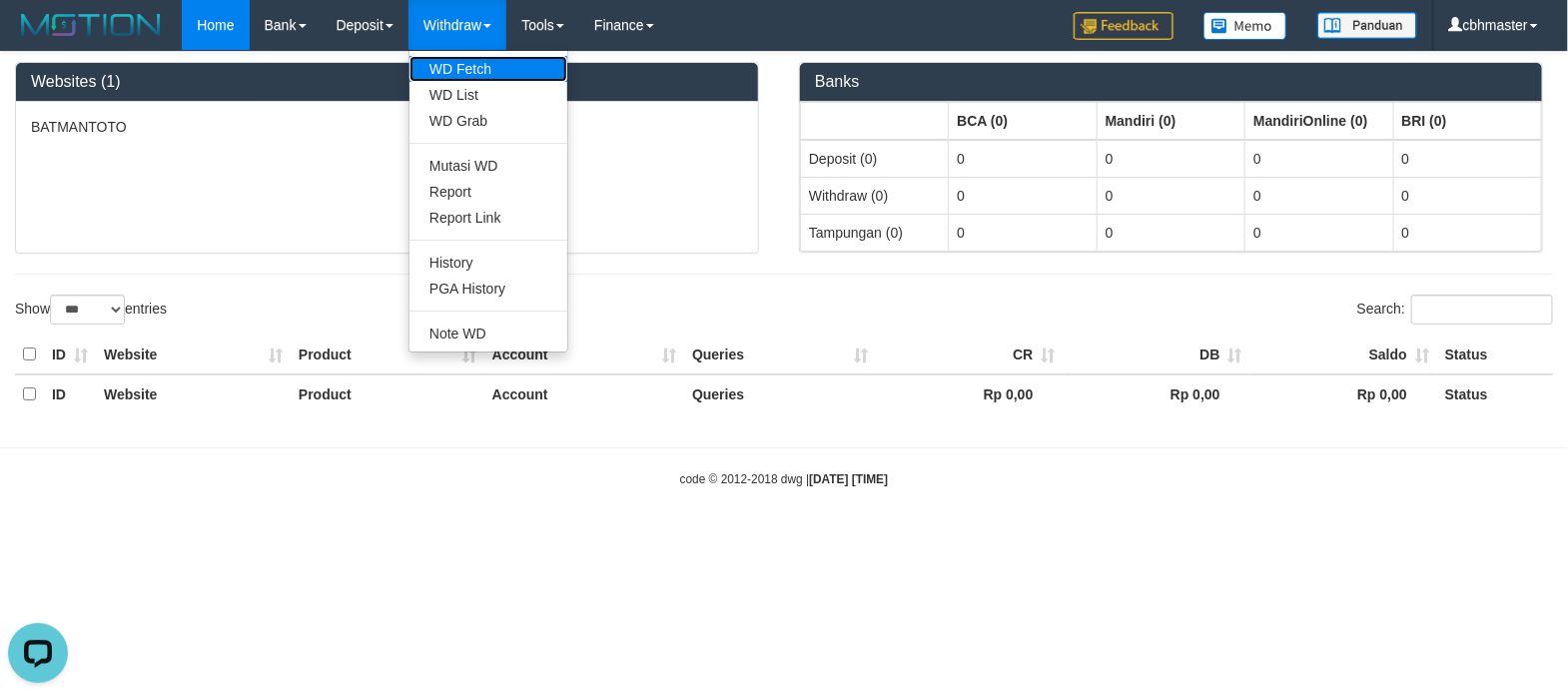 click on "WD Fetch" at bounding box center [488, 69] 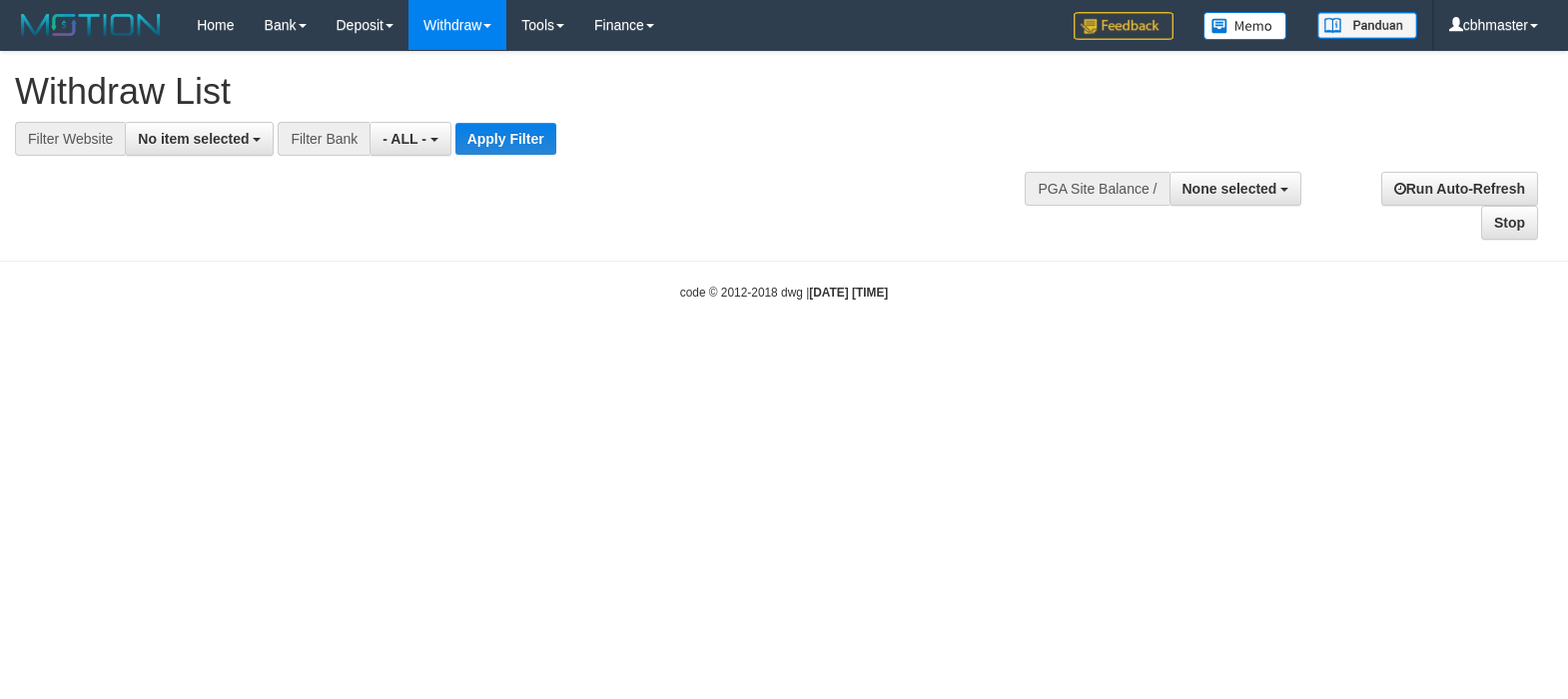 select 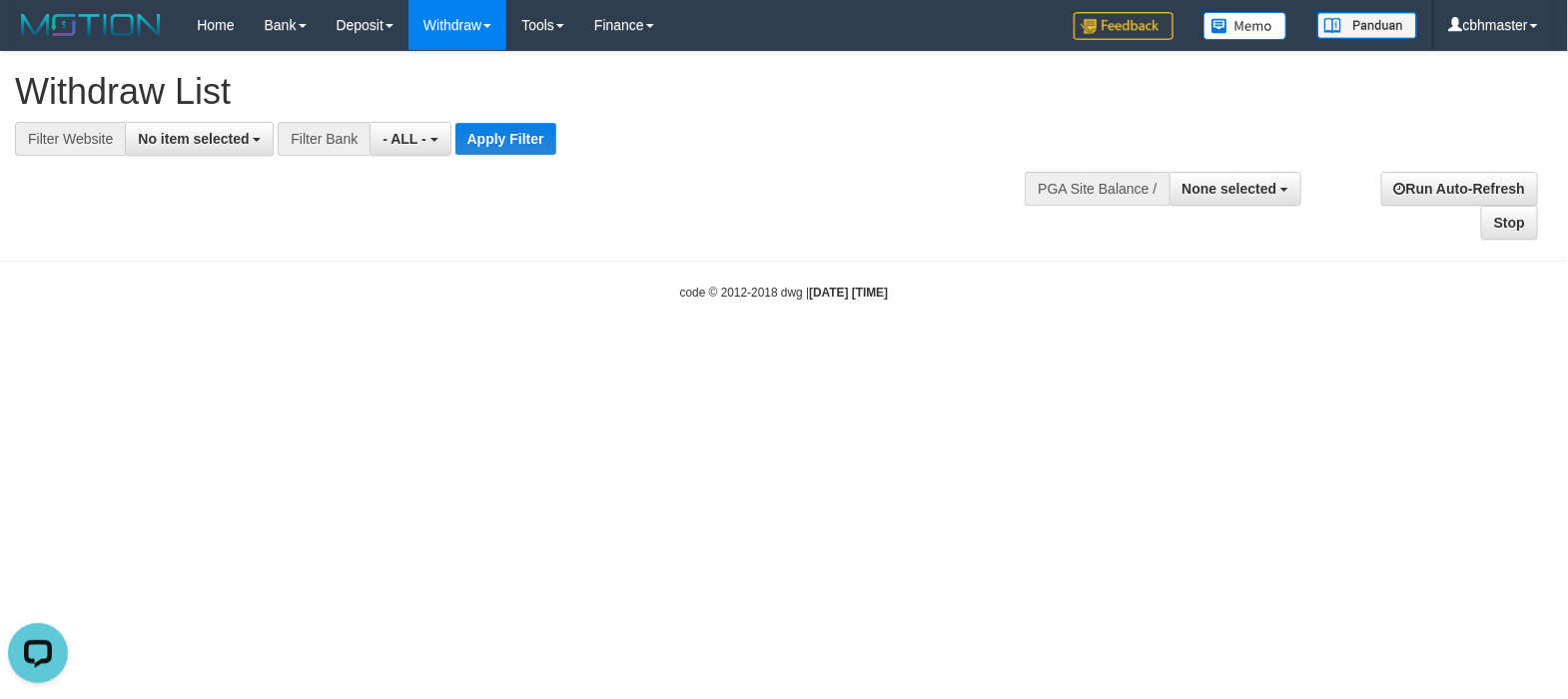 scroll, scrollTop: 0, scrollLeft: 0, axis: both 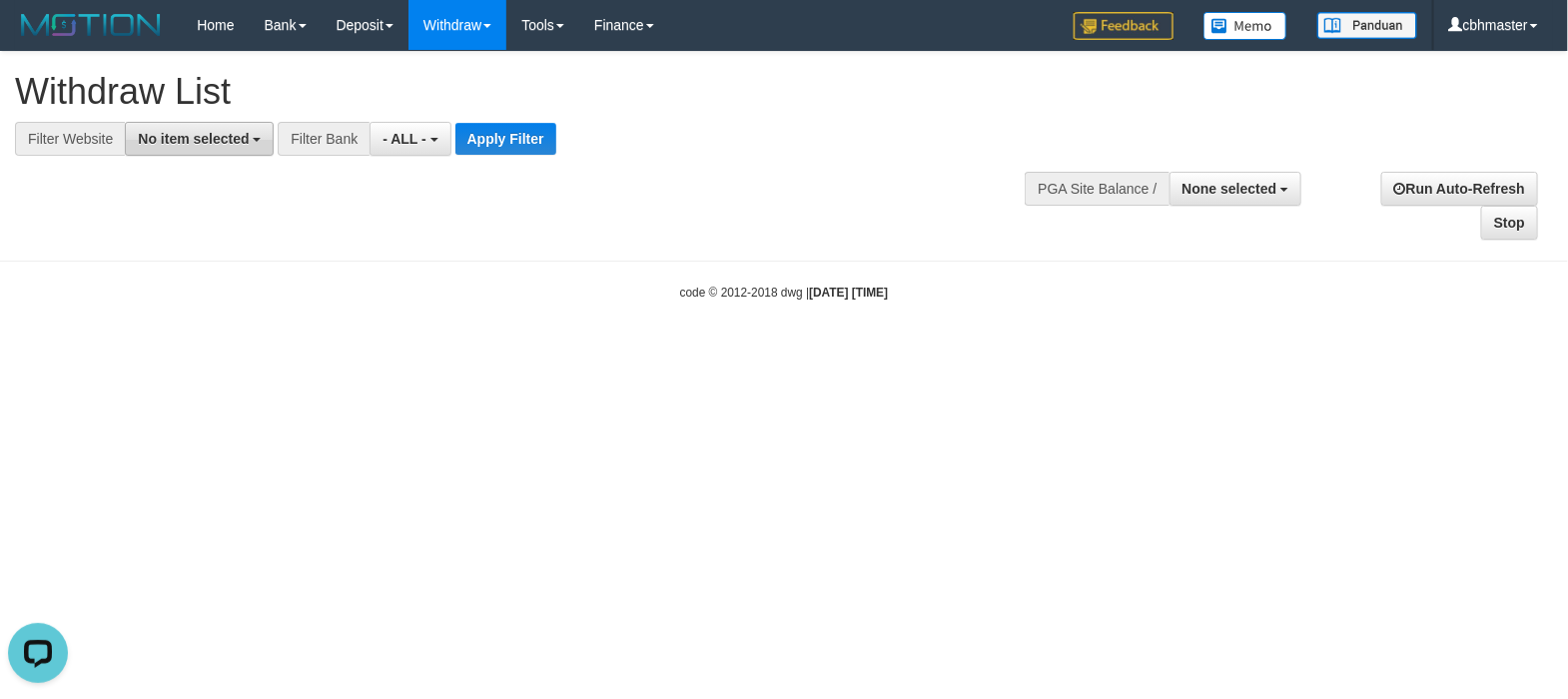 click on "No item selected" at bounding box center (199, 139) 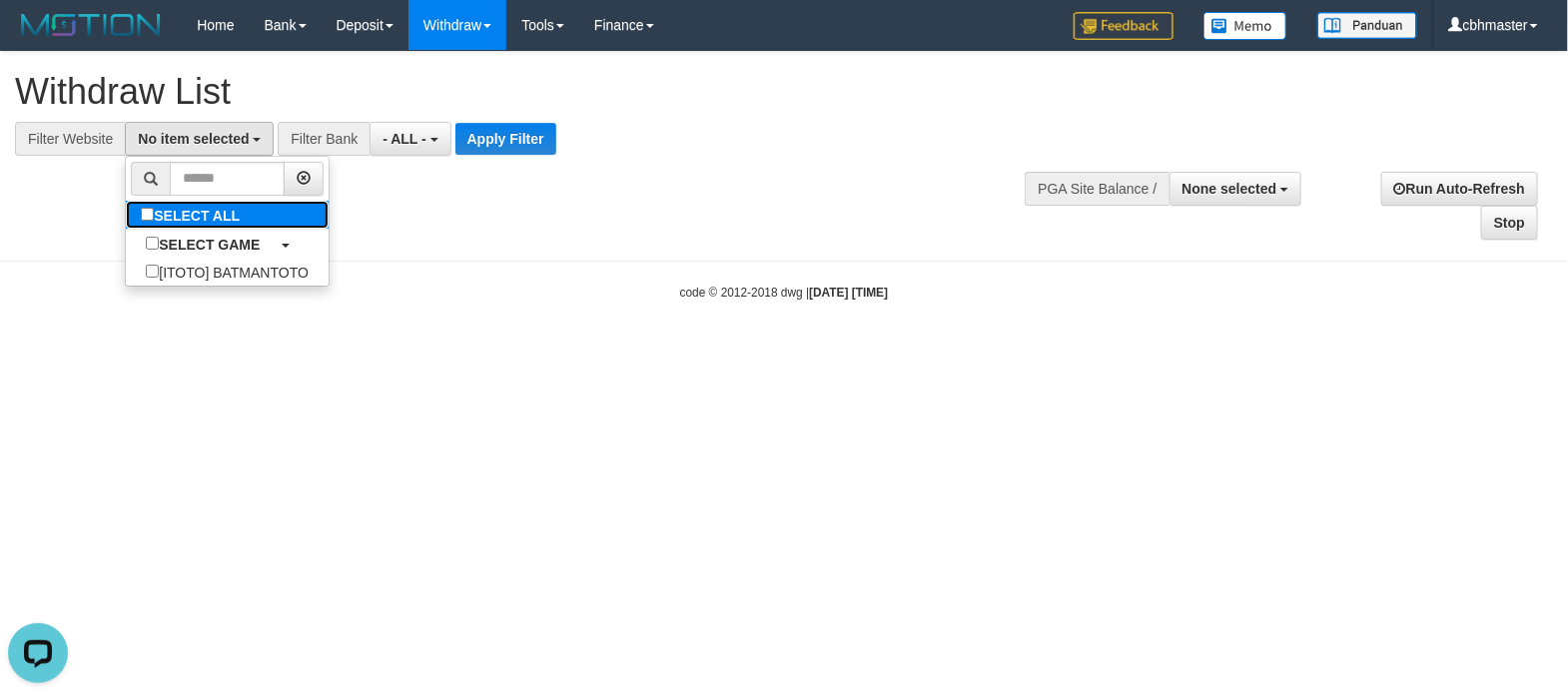 click on "SELECT ALL" at bounding box center [193, 215] 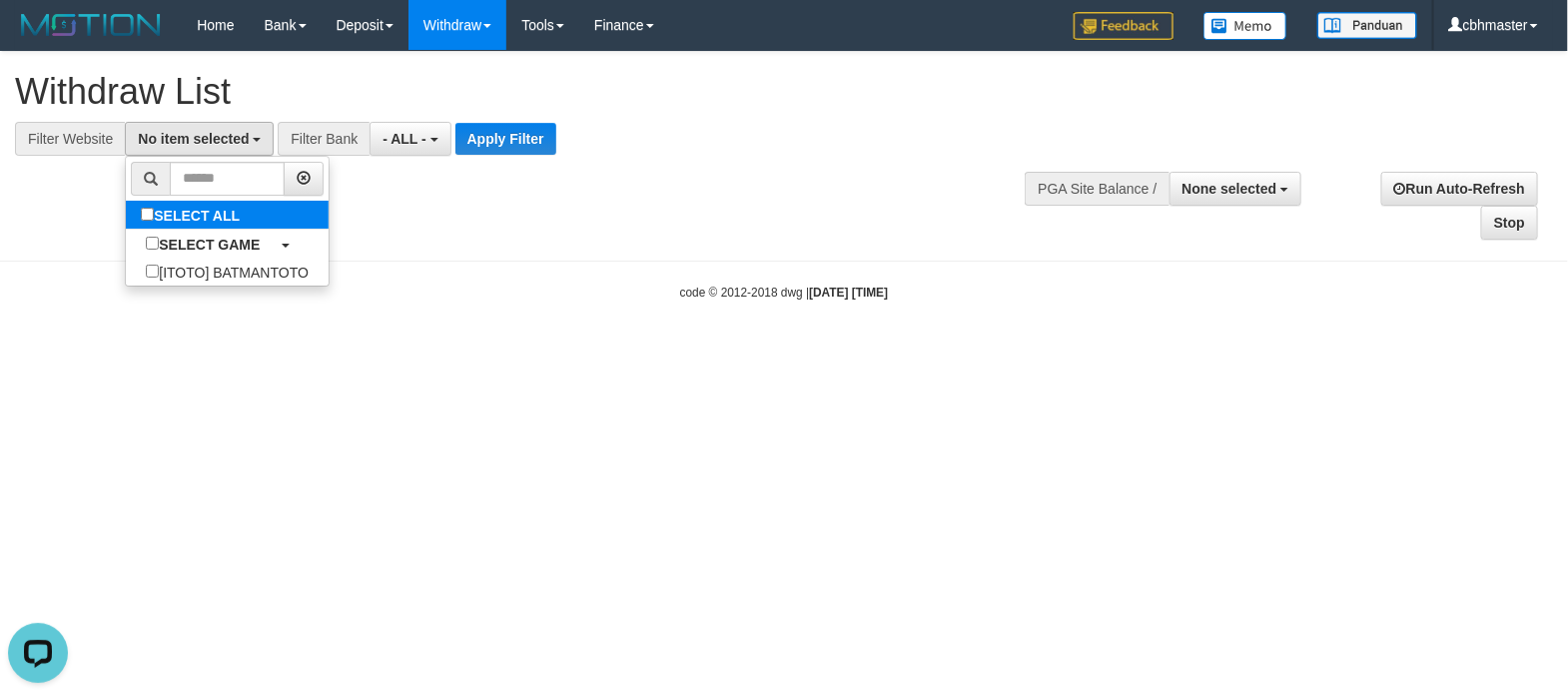 select on "****" 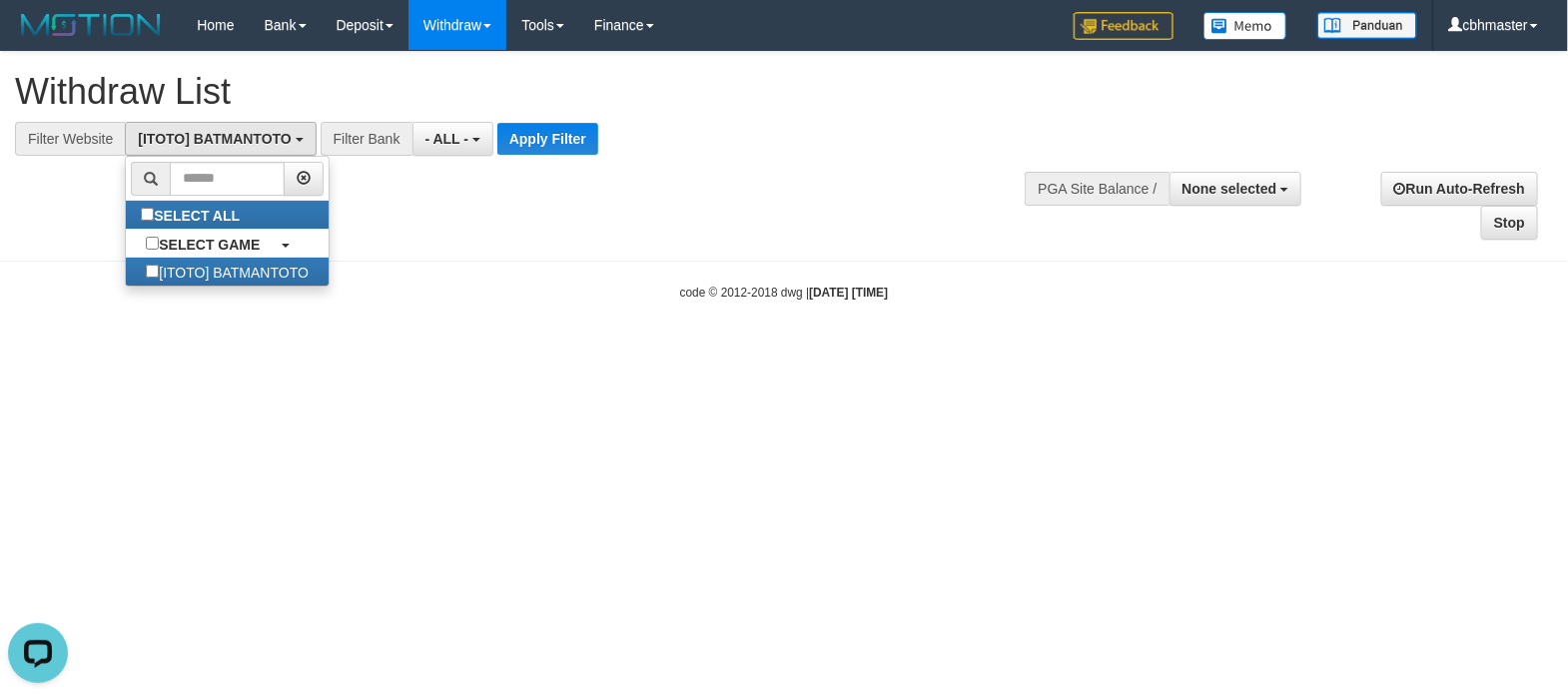 scroll, scrollTop: 18, scrollLeft: 0, axis: vertical 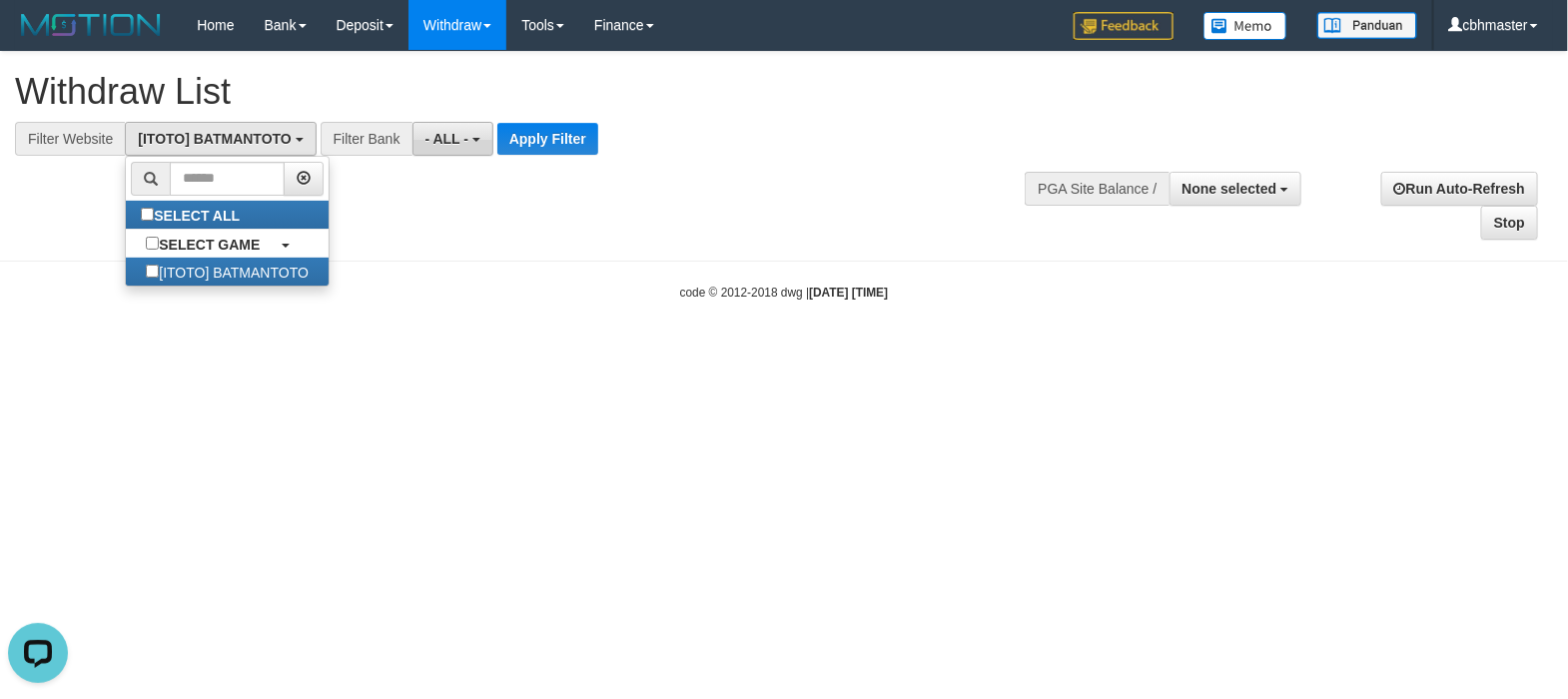 click on "- ALL -" at bounding box center (452, 139) 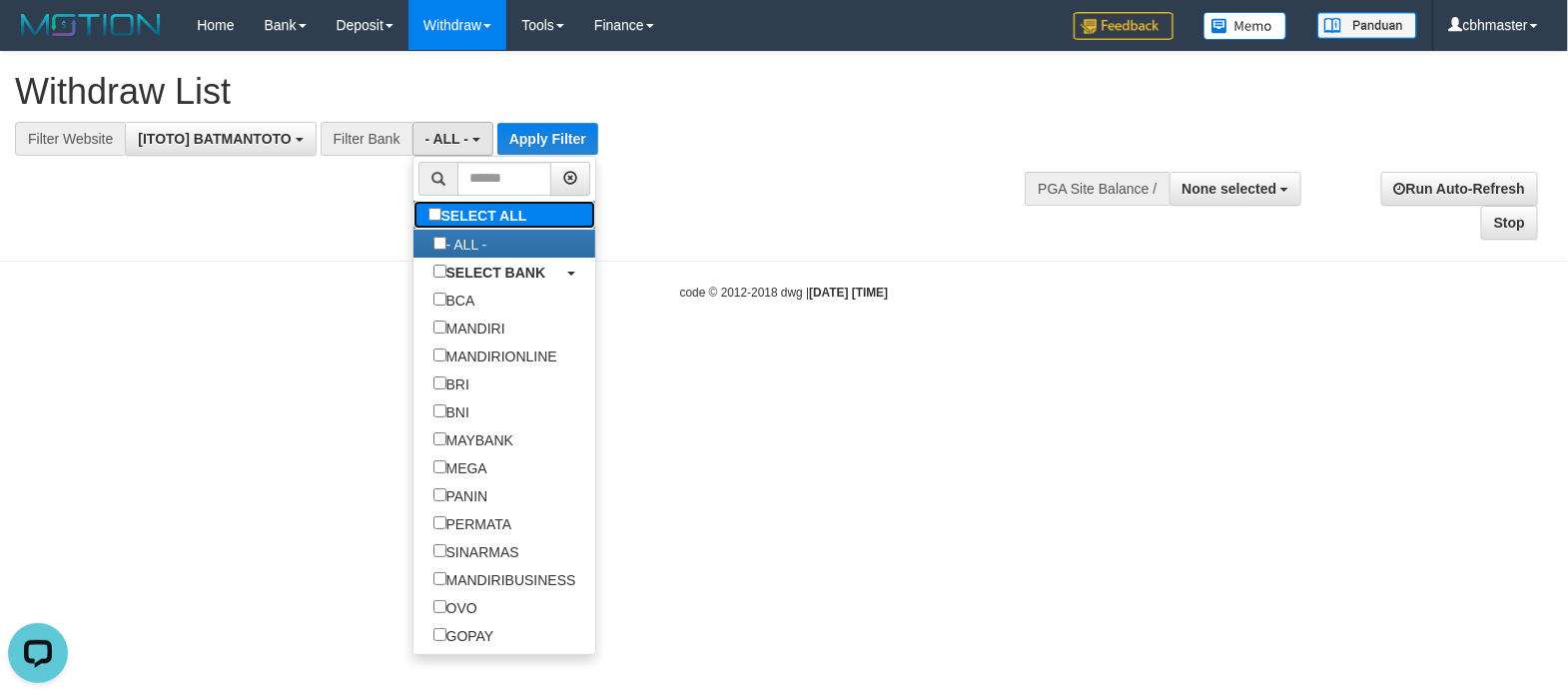 click on "SELECT ALL" at bounding box center (480, 215) 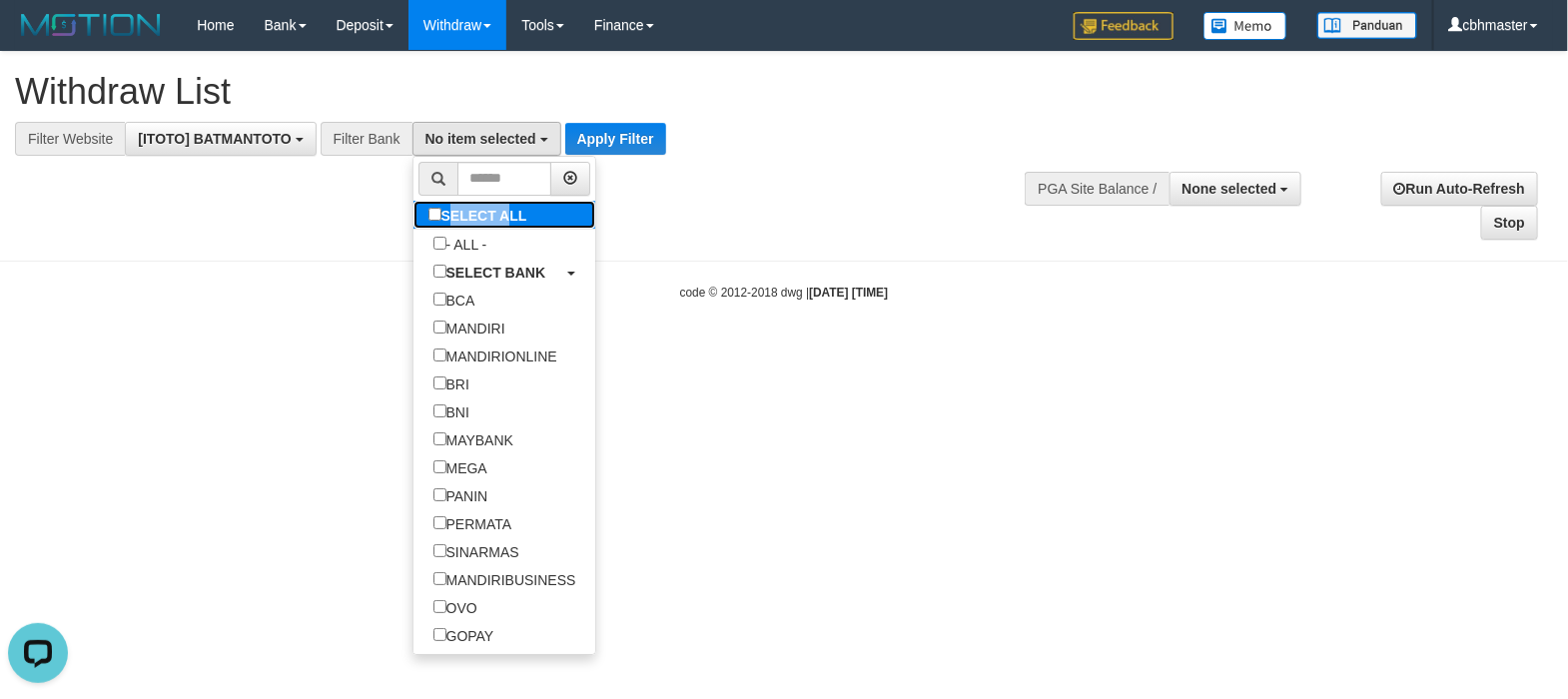 click on "SELECT ALL" at bounding box center [480, 215] 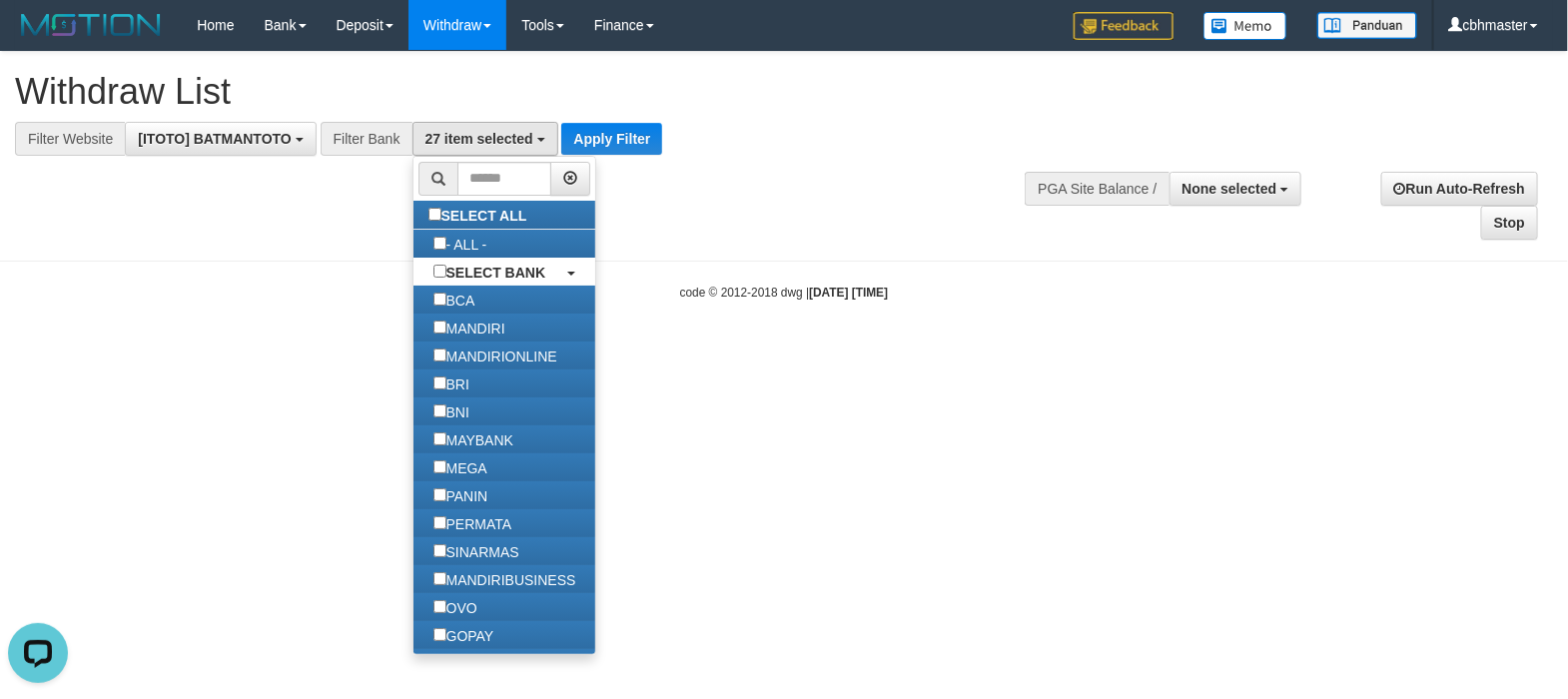drag, startPoint x: 698, startPoint y: 219, endPoint x: 632, endPoint y: 172, distance: 81.02469 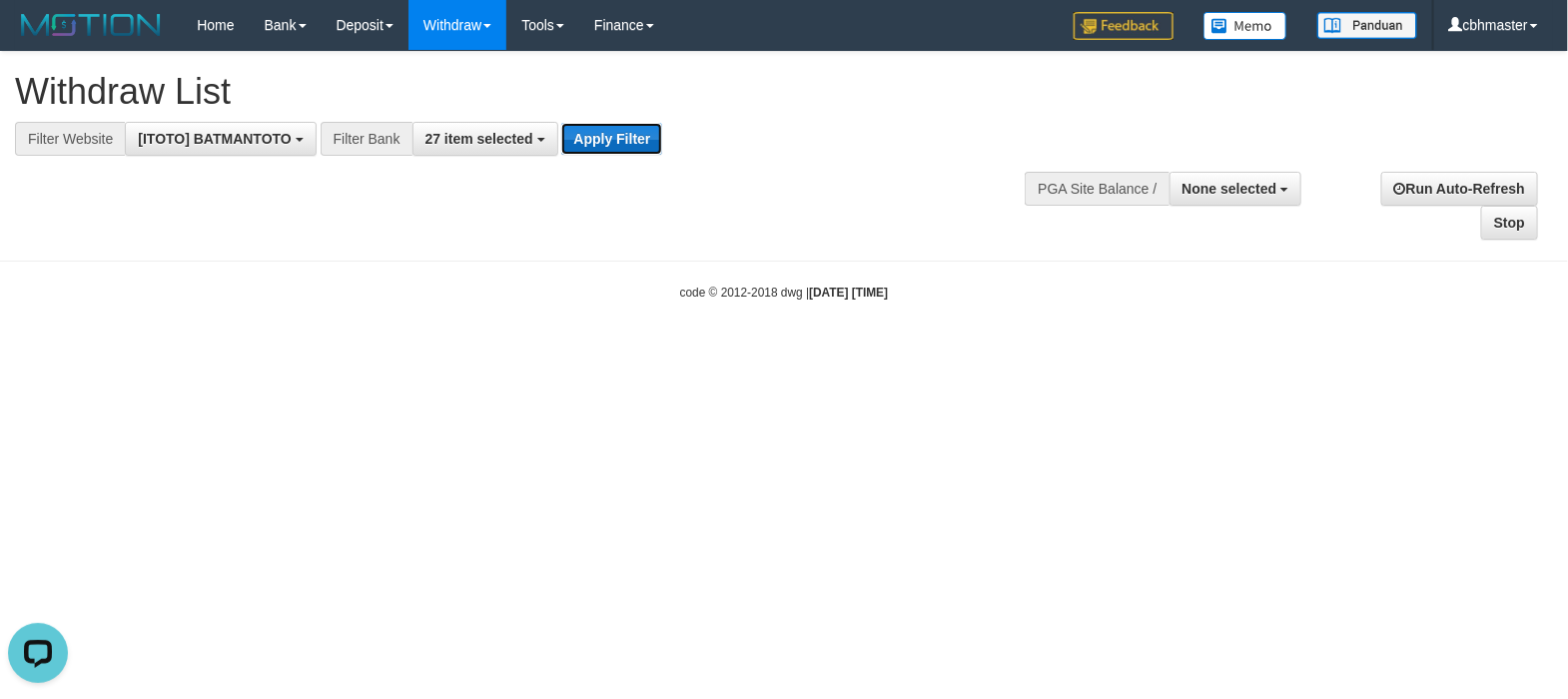 click on "Apply Filter" at bounding box center (611, 139) 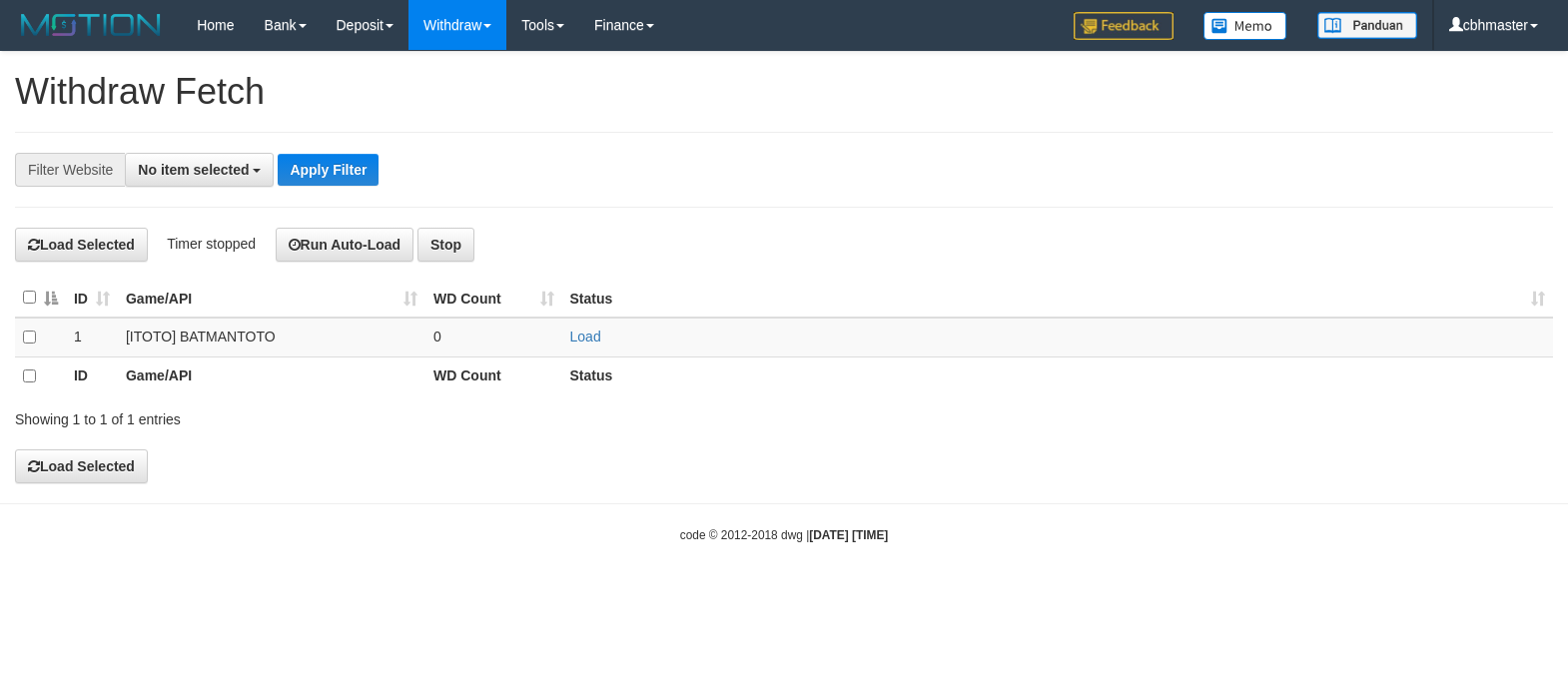 scroll, scrollTop: 0, scrollLeft: 0, axis: both 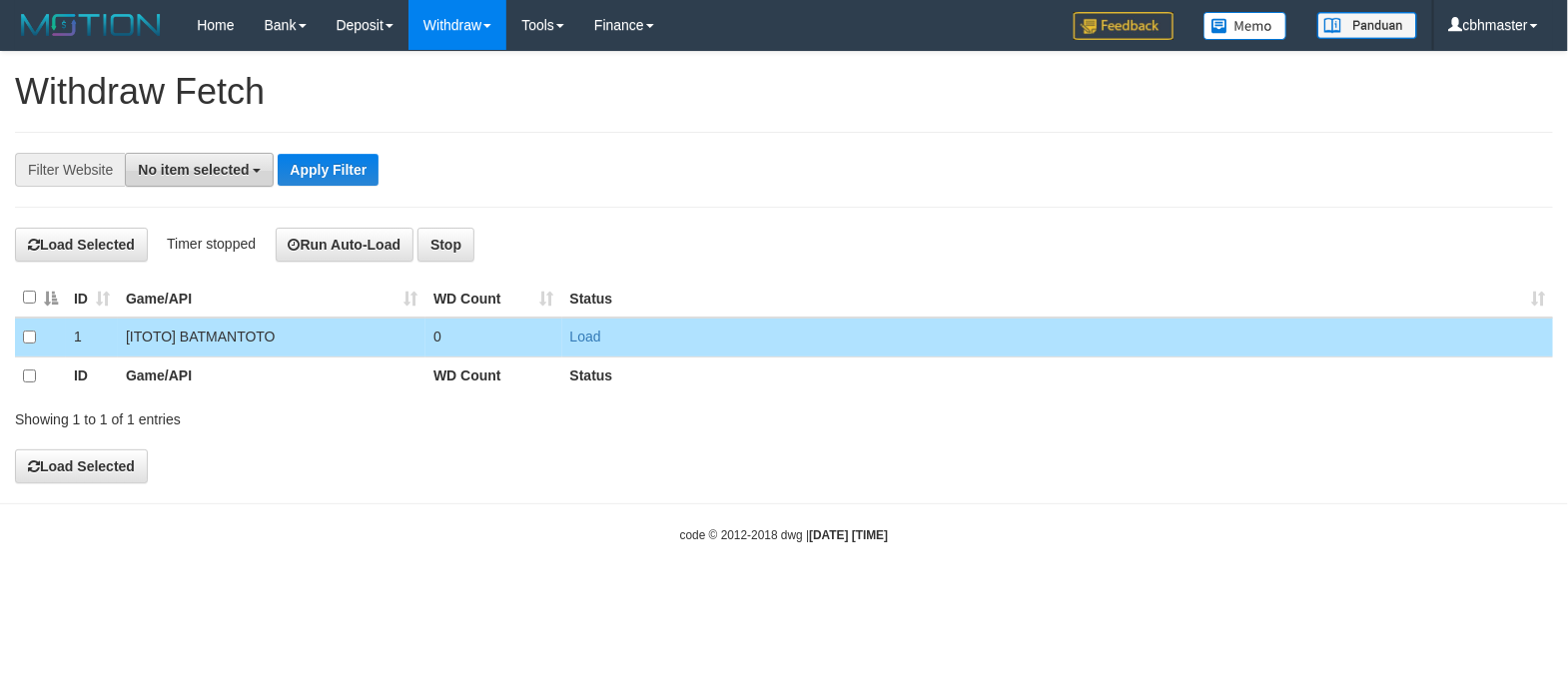 click on "No item selected" at bounding box center [193, 170] 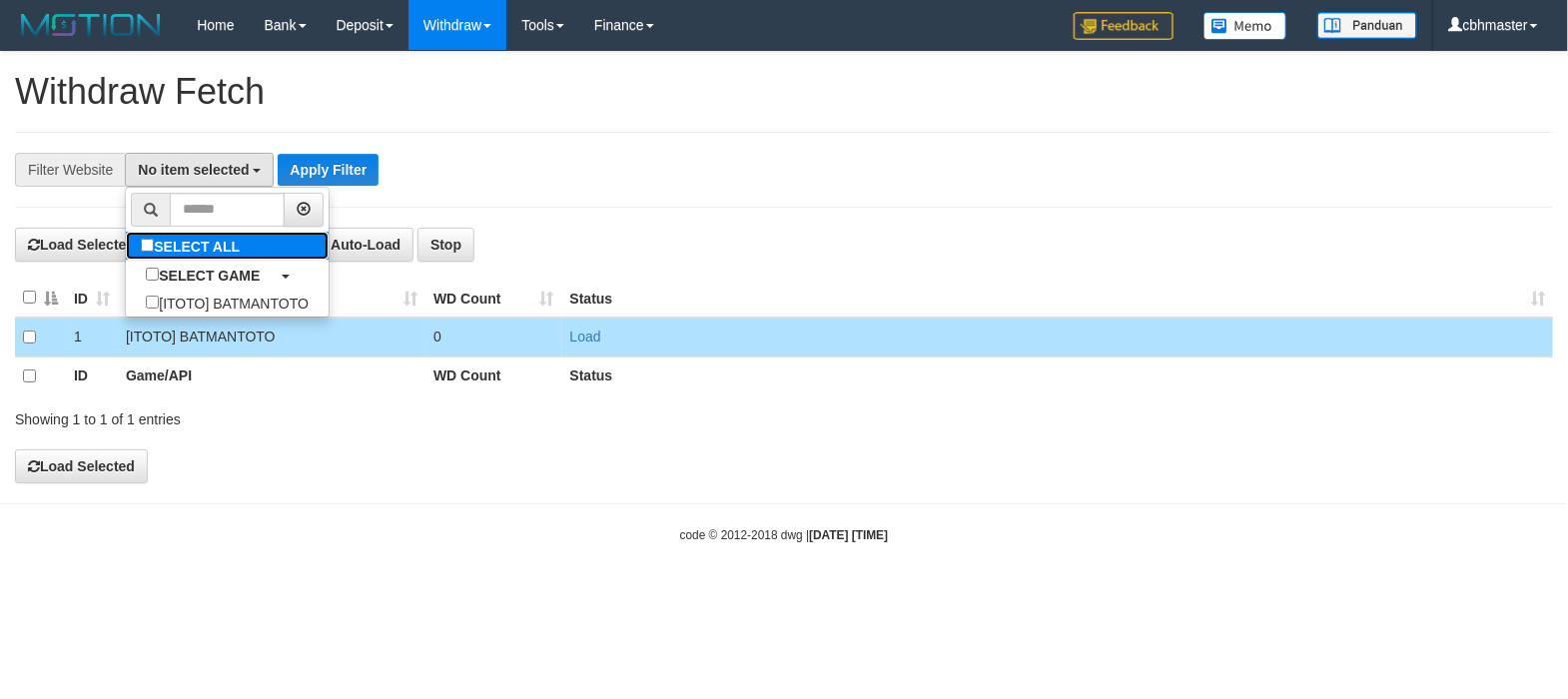 click on "SELECT ALL" at bounding box center [193, 246] 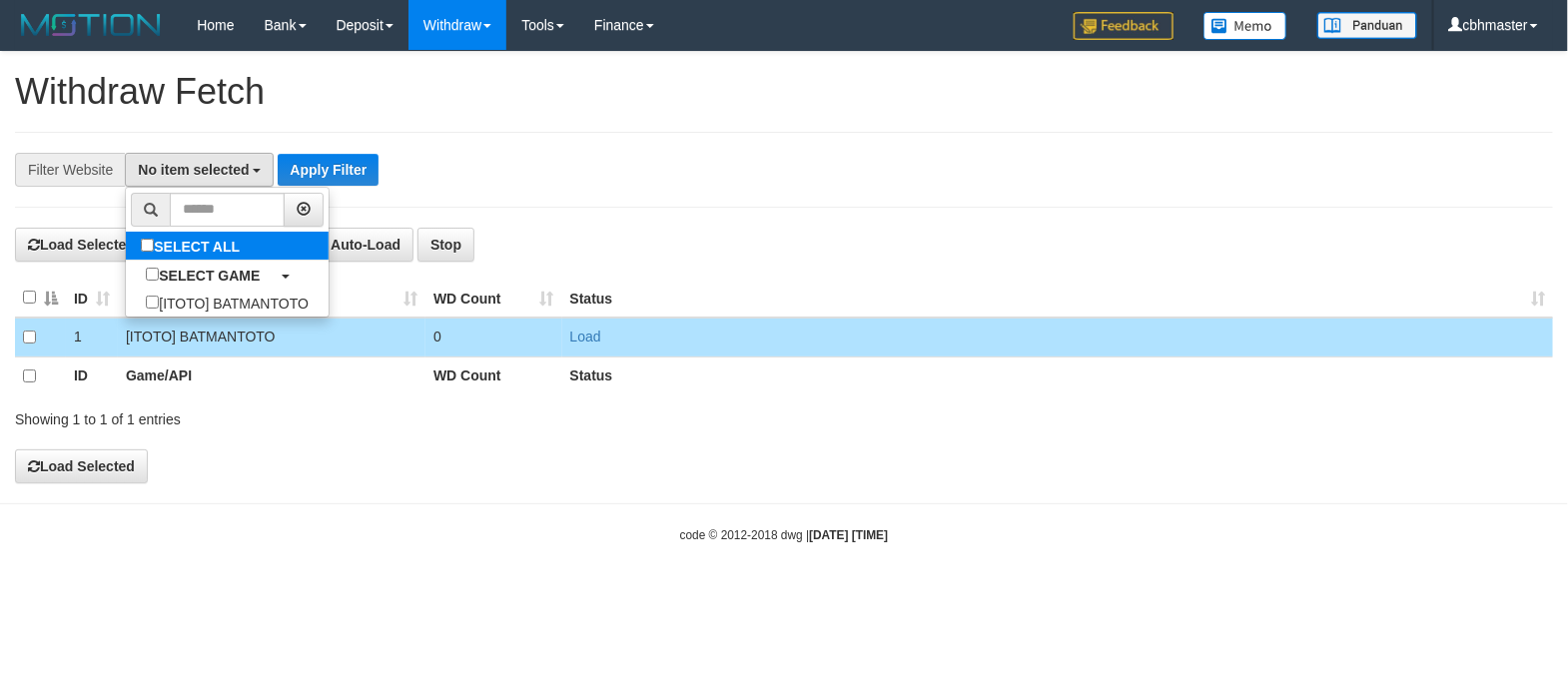 select on "****" 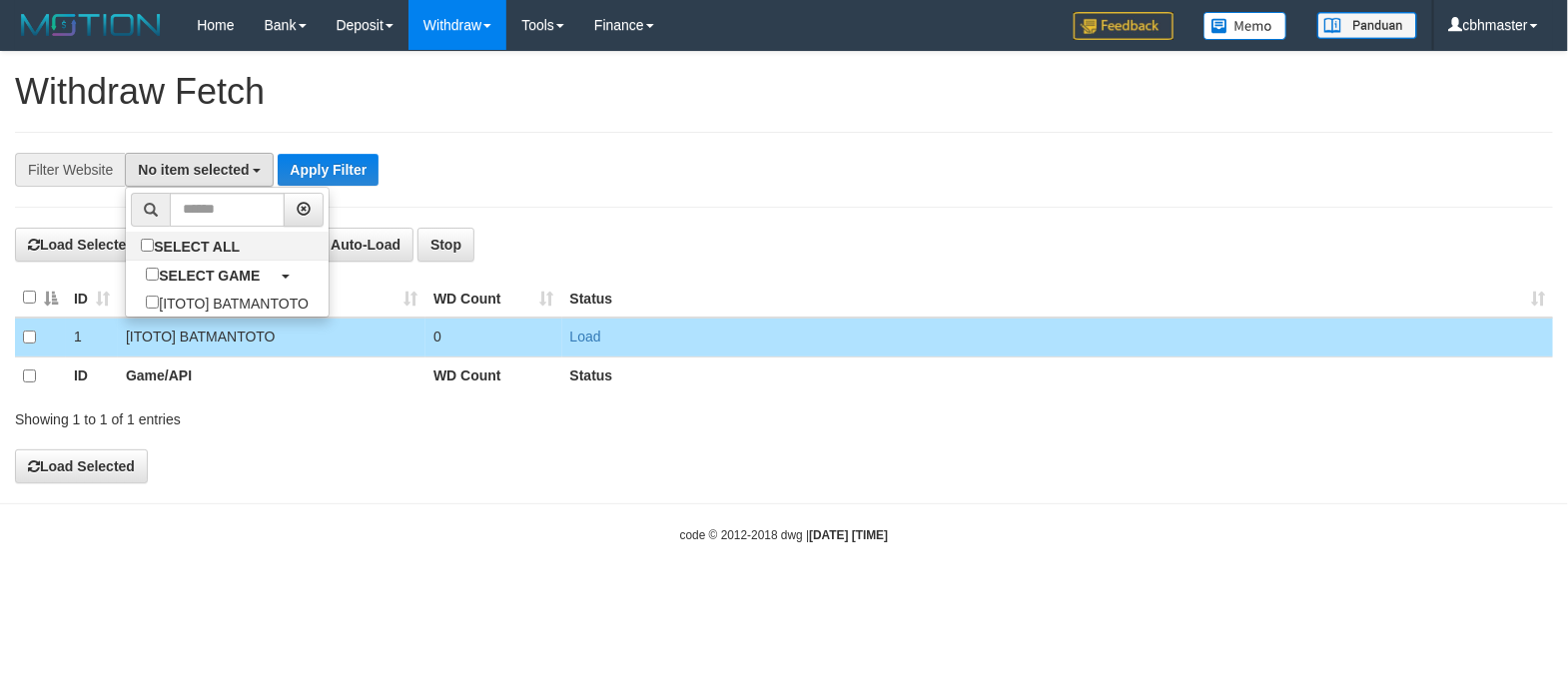 scroll, scrollTop: 18, scrollLeft: 0, axis: vertical 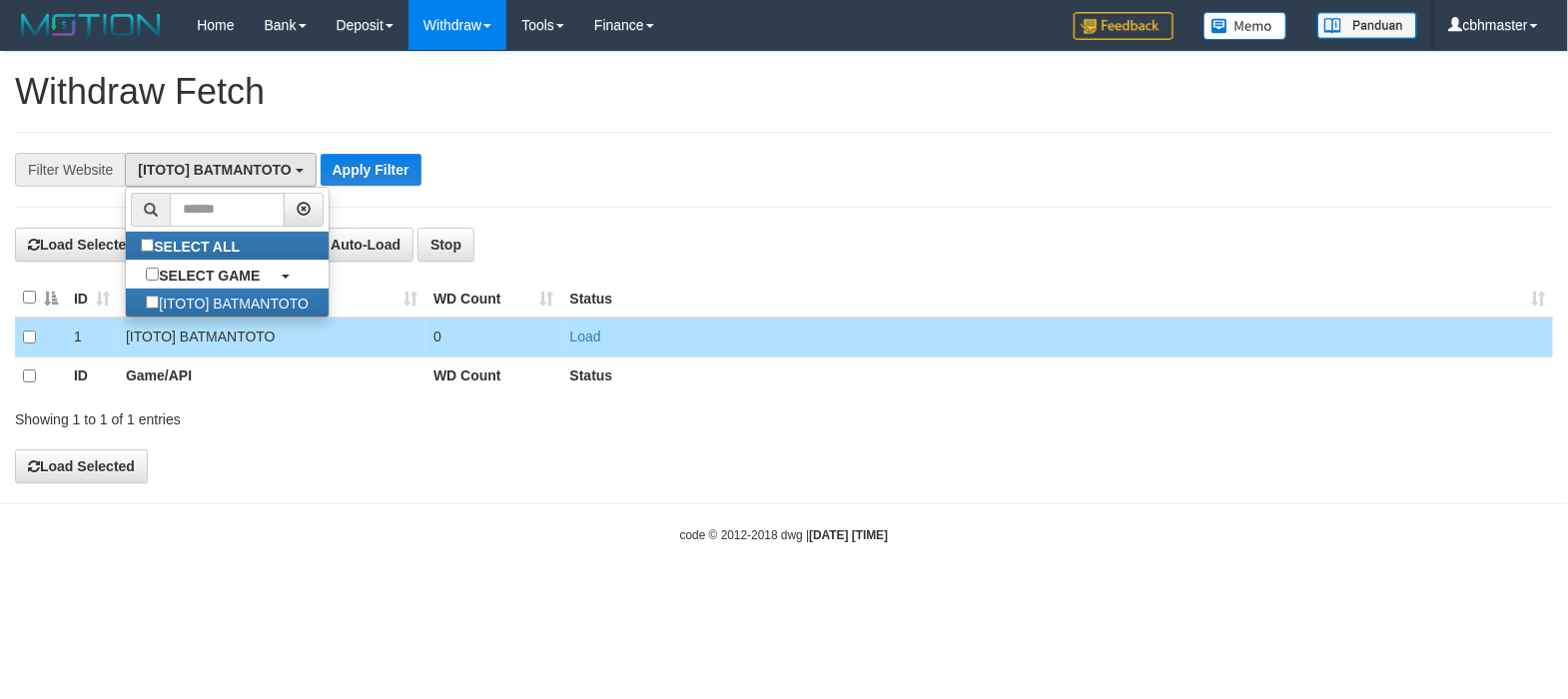 click on "**********" at bounding box center [653, 170] 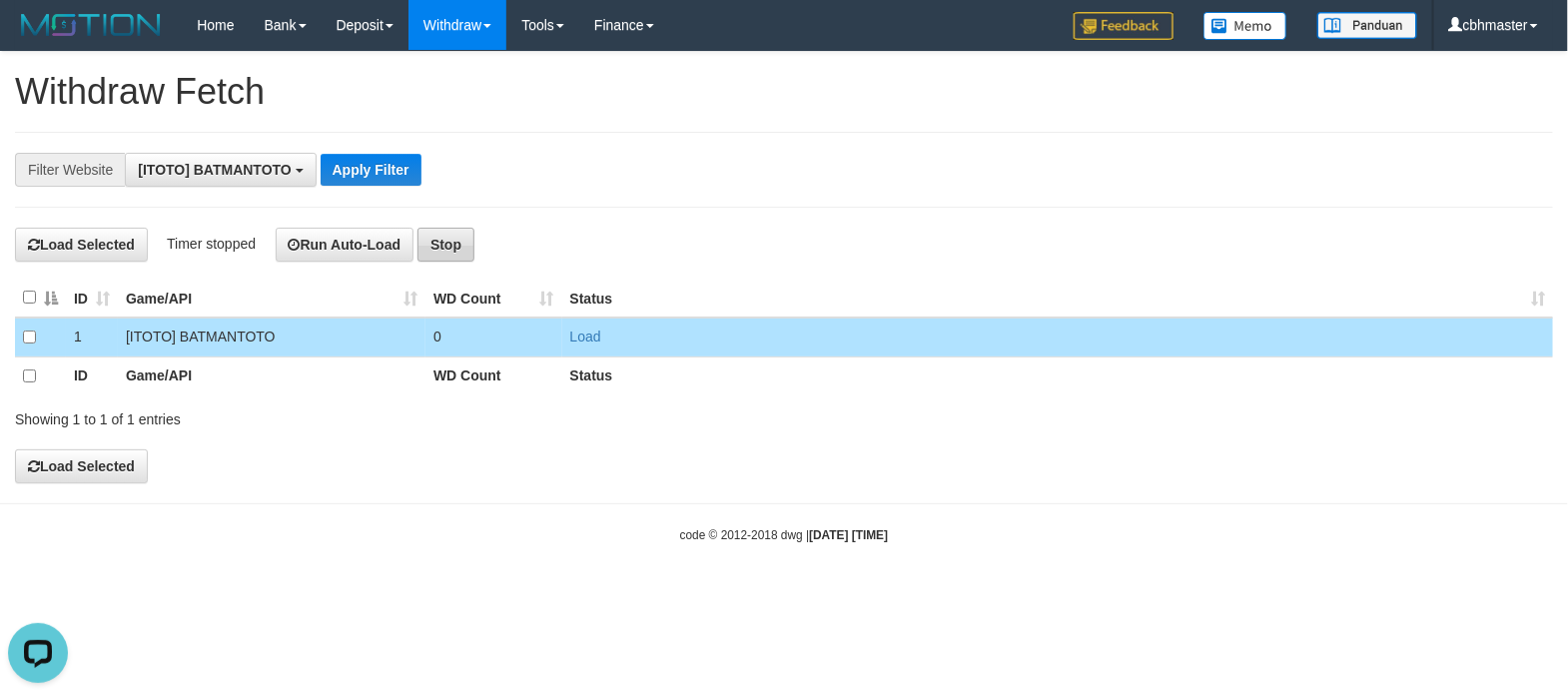 scroll, scrollTop: 0, scrollLeft: 0, axis: both 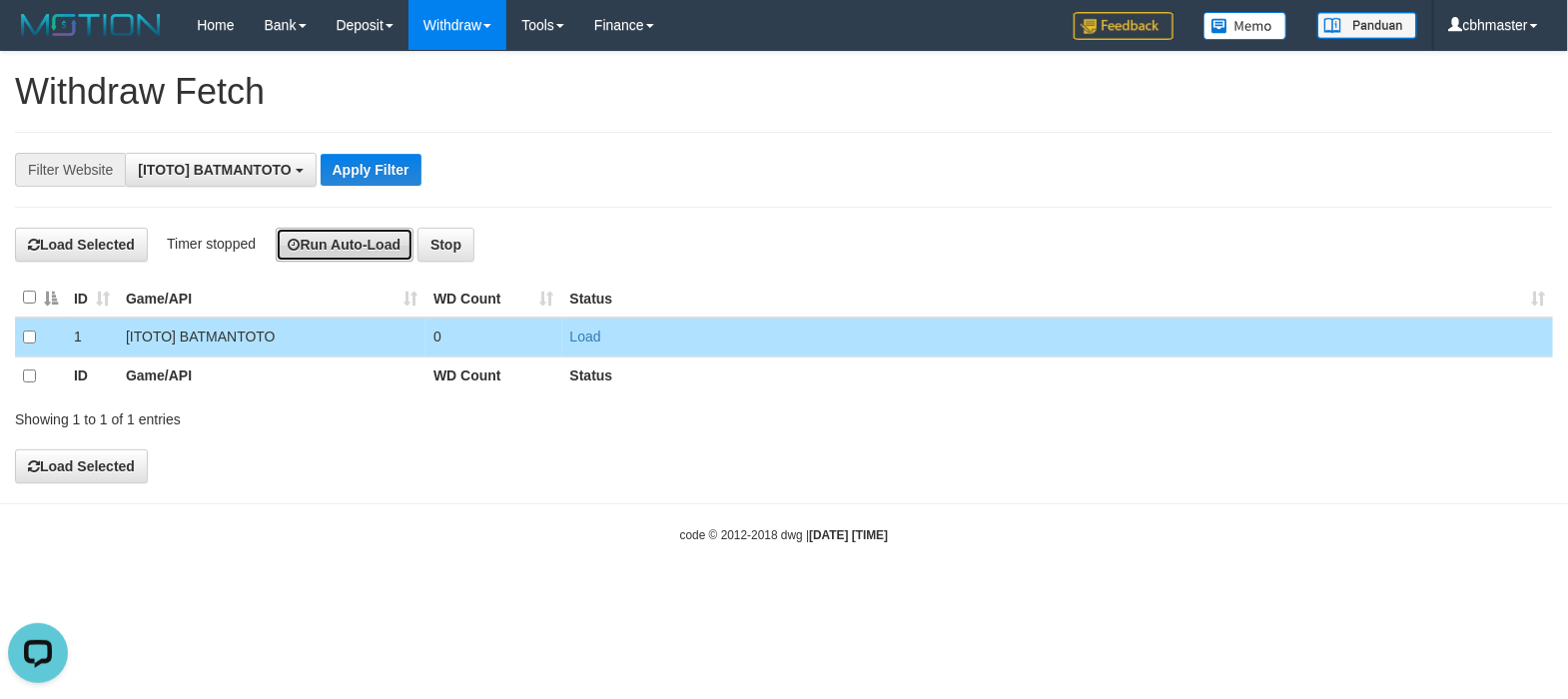 click on "Run Auto-Load" at bounding box center [345, 245] 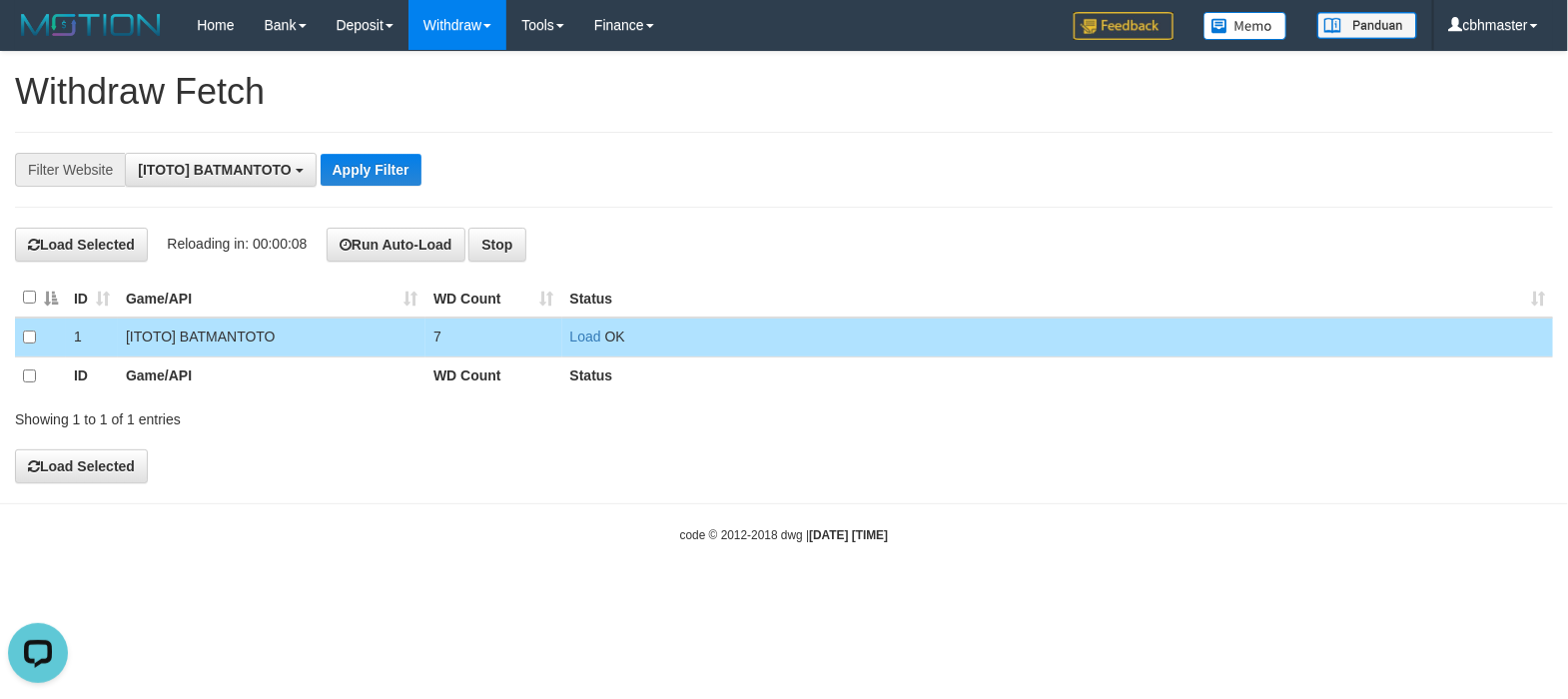 click on "**********" at bounding box center [653, 170] 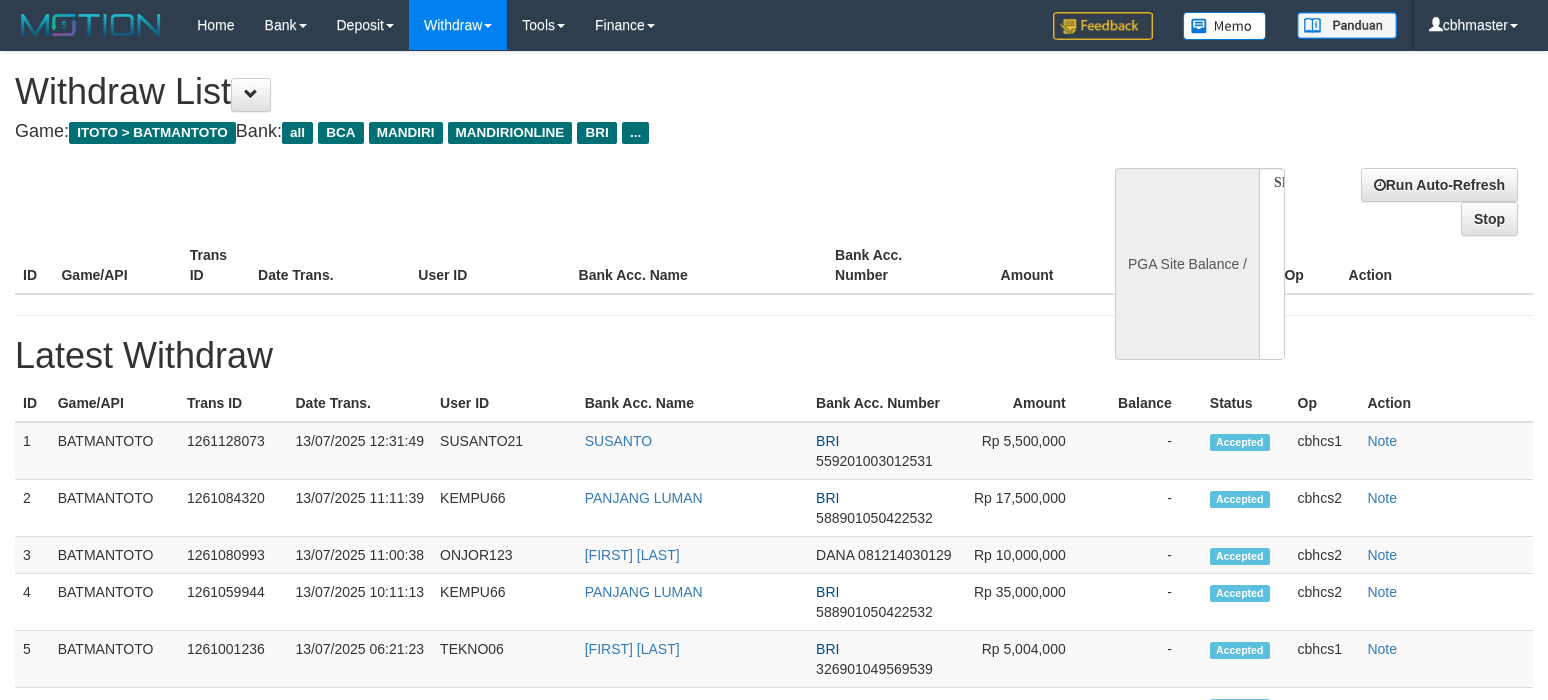 select 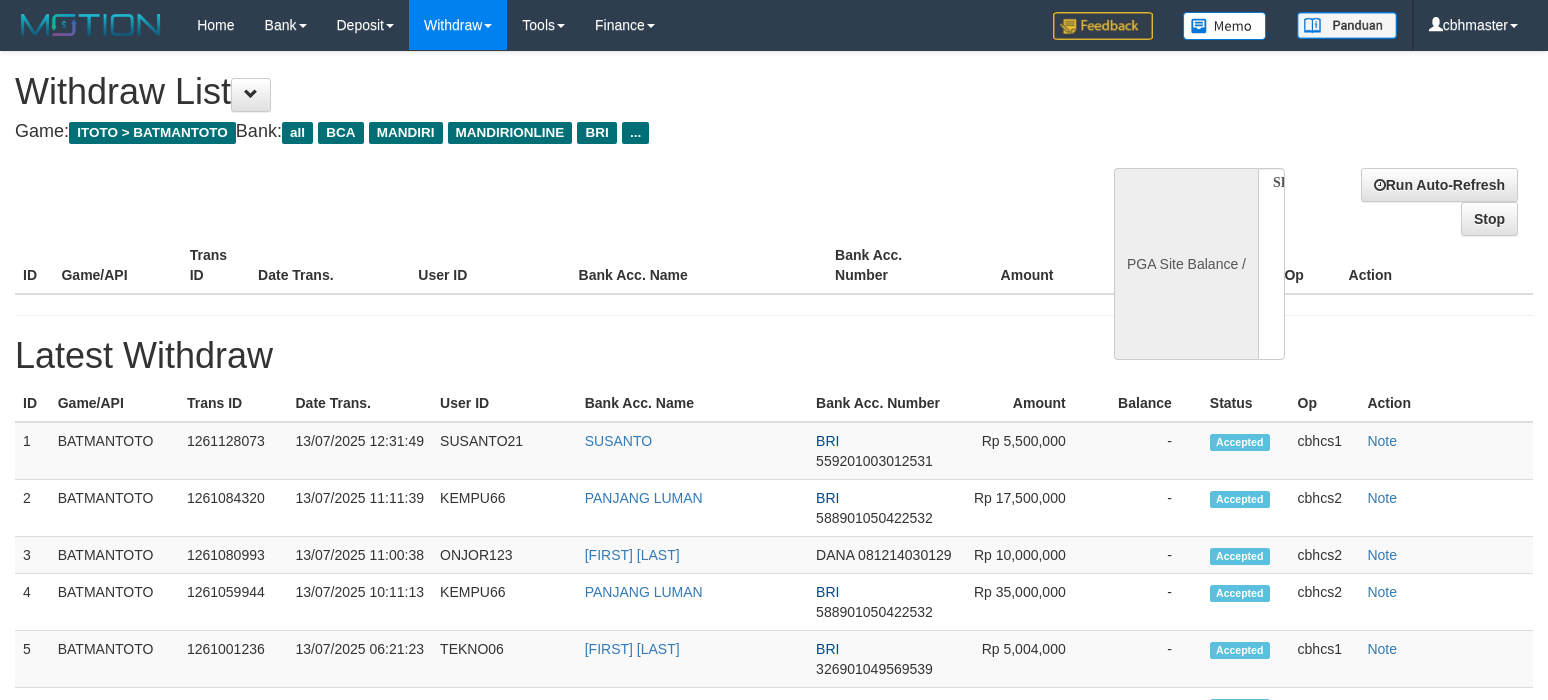 scroll, scrollTop: 0, scrollLeft: 0, axis: both 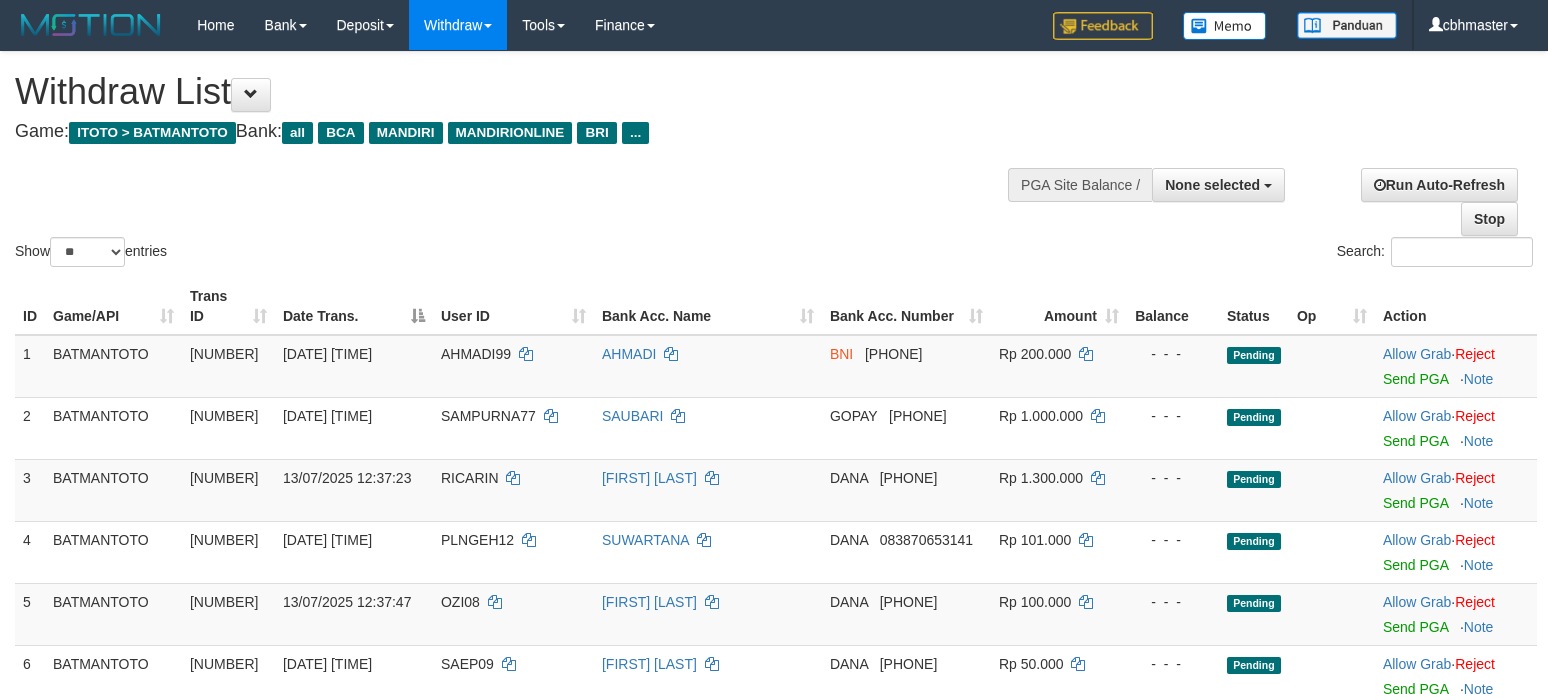 select 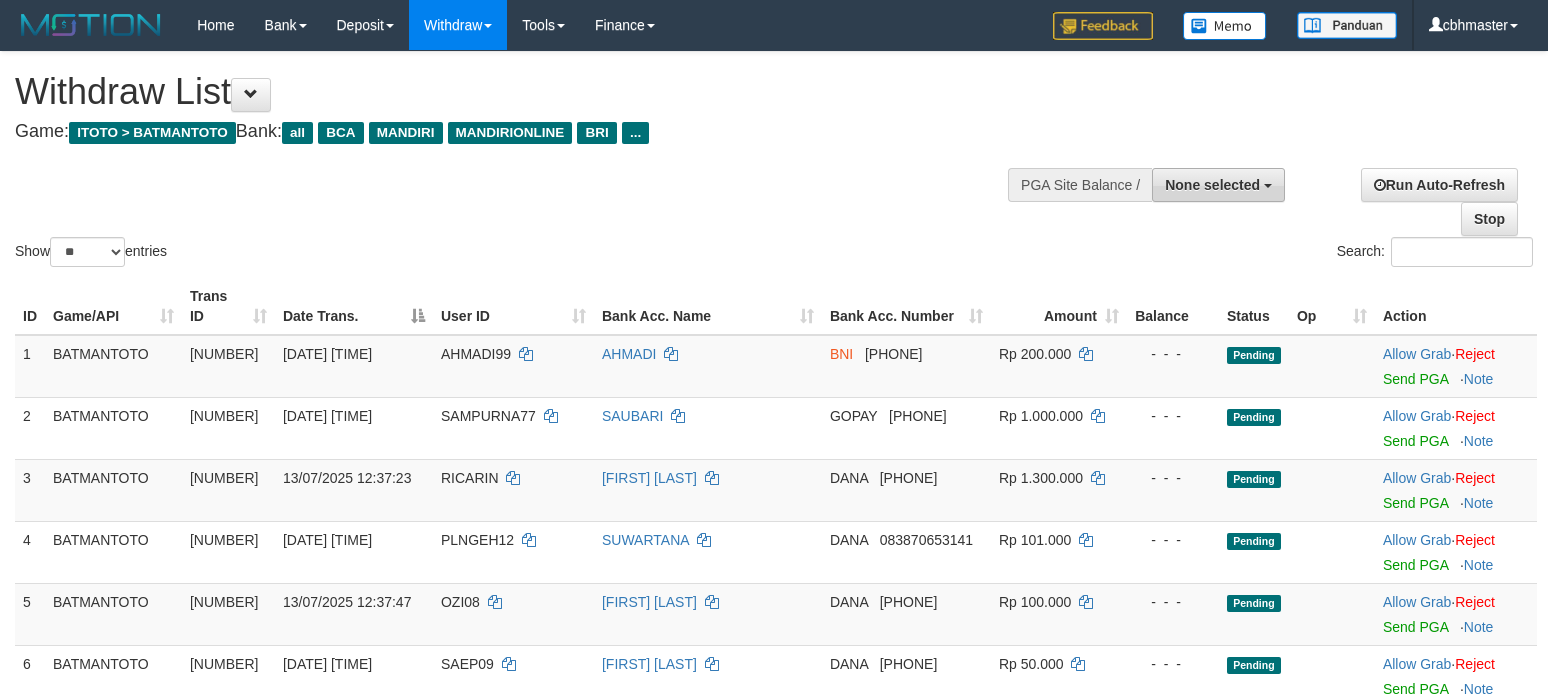 scroll, scrollTop: 0, scrollLeft: 0, axis: both 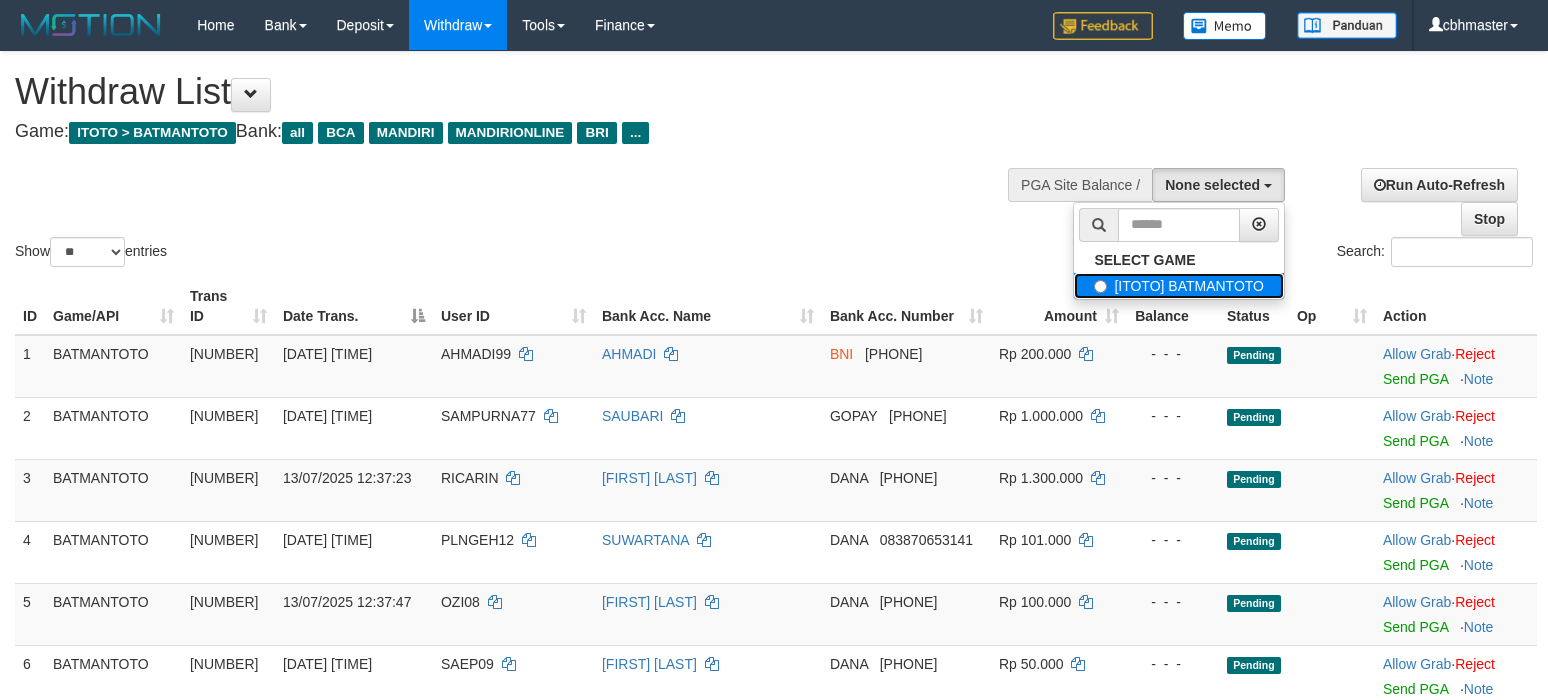 click on "[ITOTO] BATMANTOTO" at bounding box center [1179, 286] 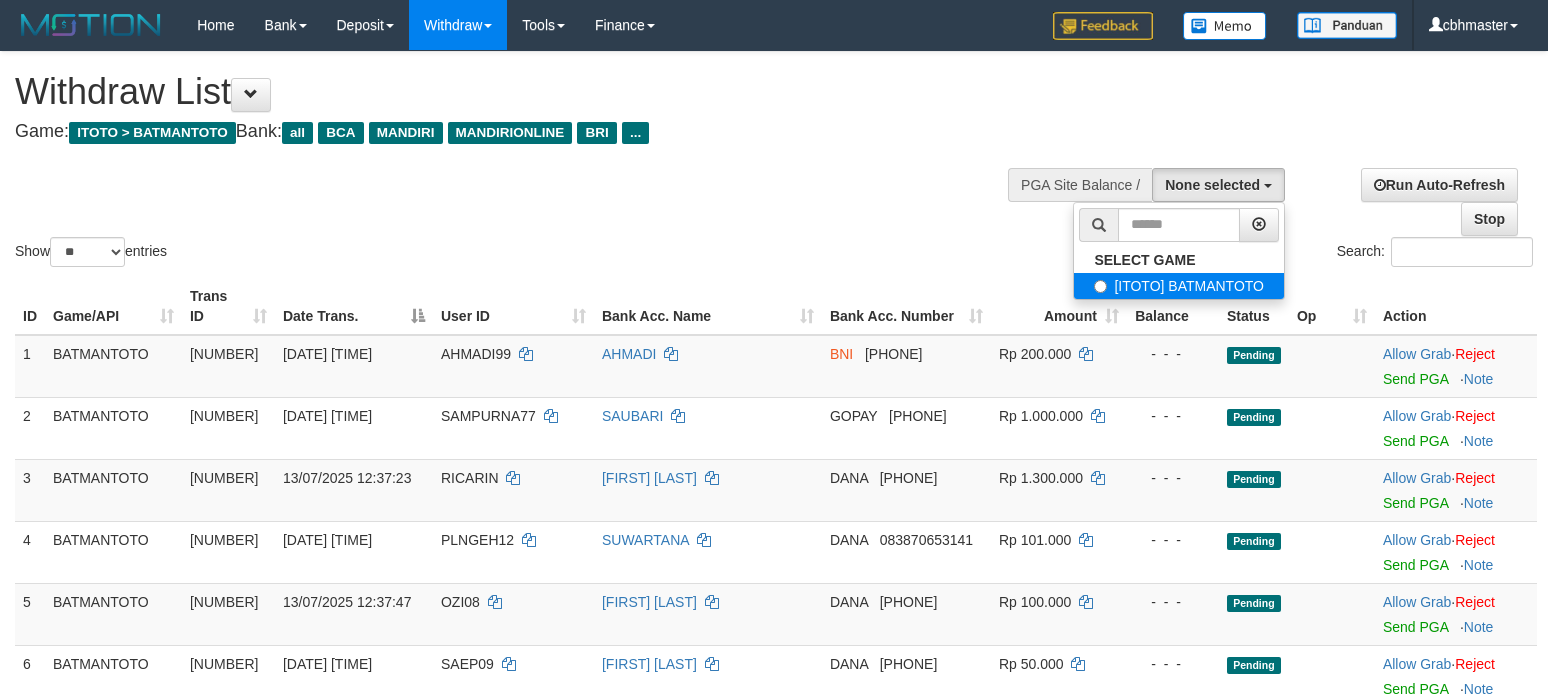 select on "****" 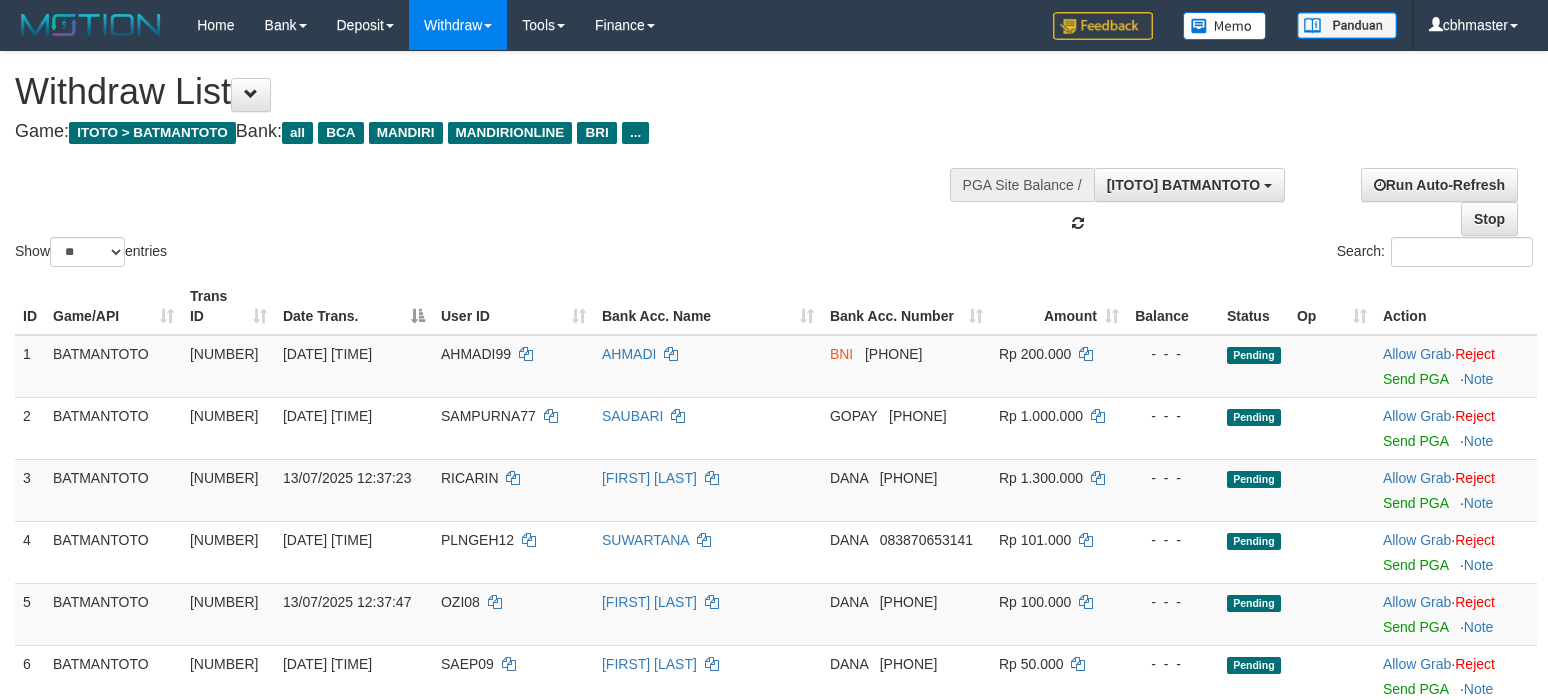 scroll, scrollTop: 18, scrollLeft: 0, axis: vertical 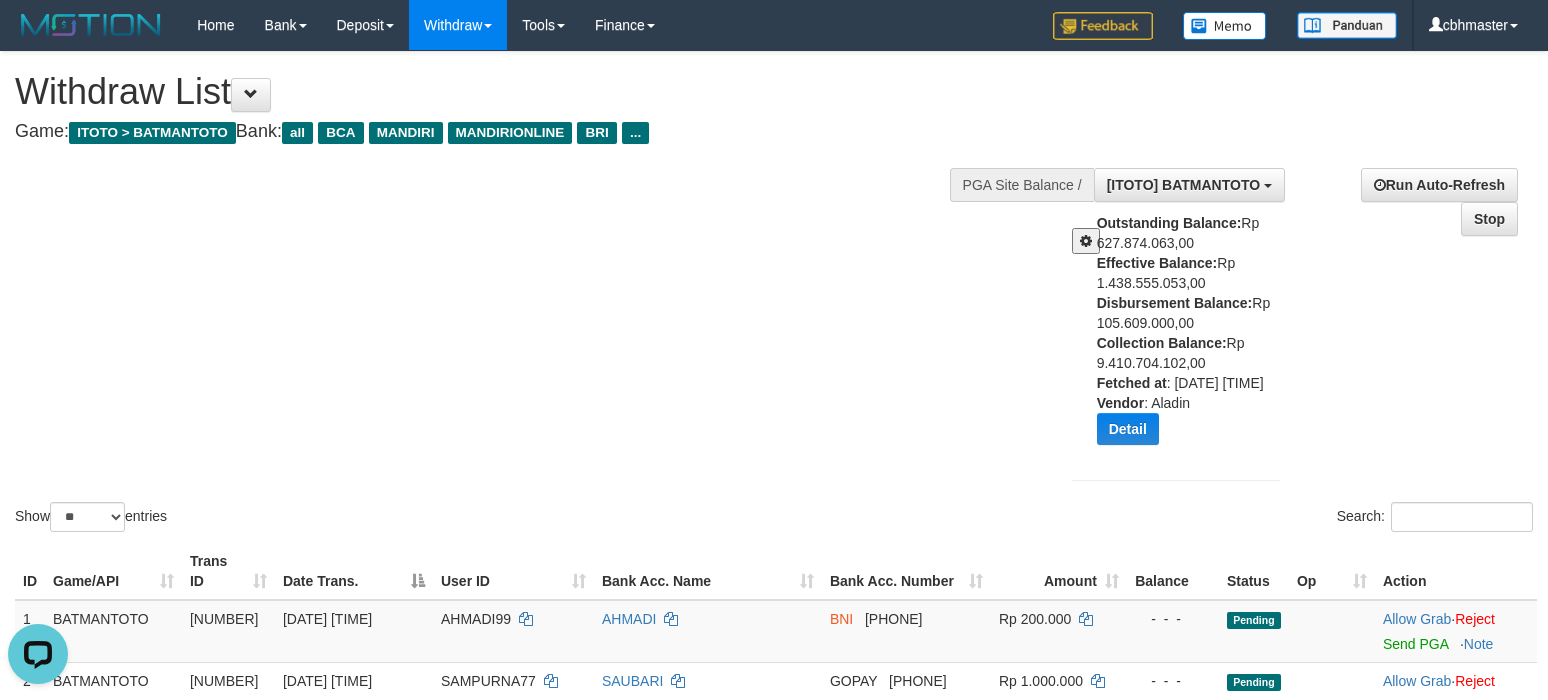 click at bounding box center (1086, 241) 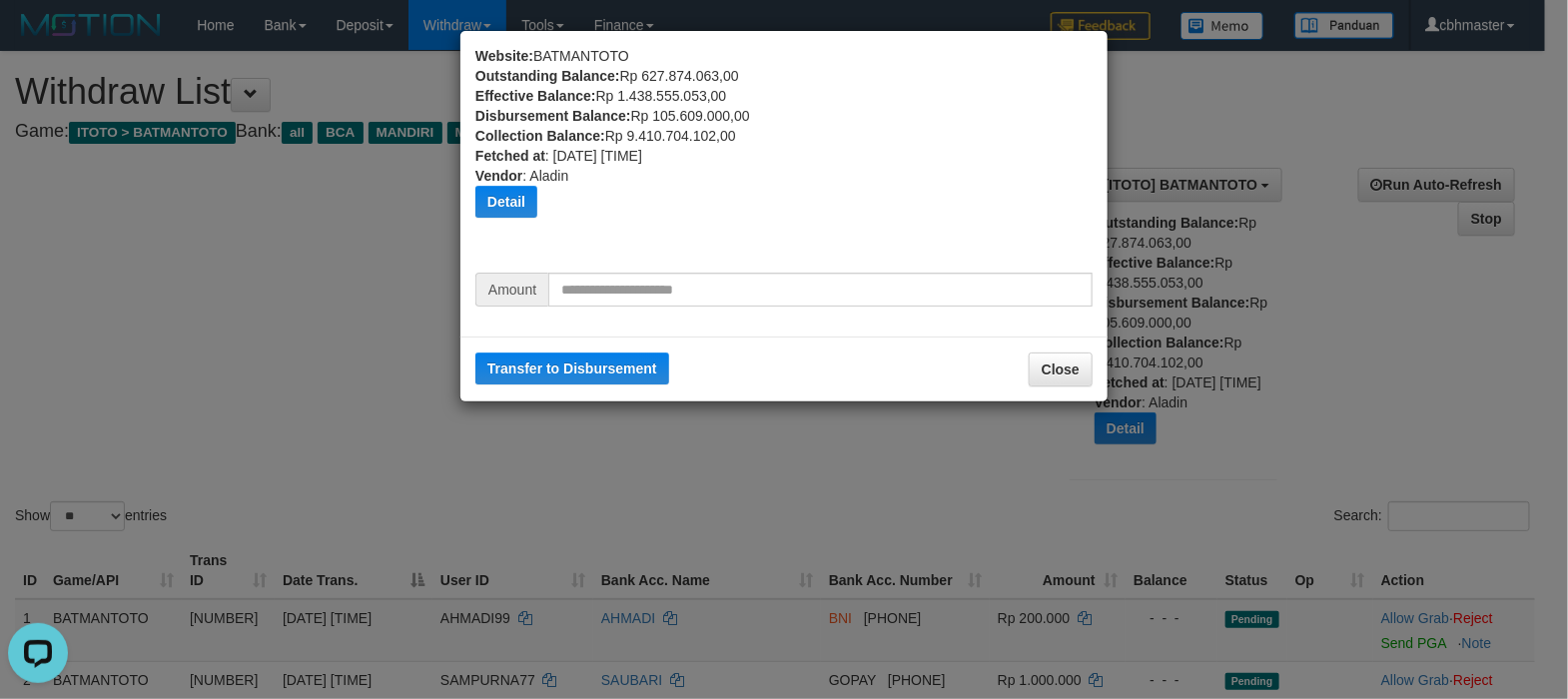 click on "Website:  BATMANTOTO
Outstanding Balance:  Rp 627.874.063,00
Effective Balance:  Rp 1.438.555.053,00
Disbursement Balance:  Rp 105.609.000,00
Collection Balance:  Rp 9.410.704.102,00
Fetched at : 2025-07-13 12:39:26
Vendor : Aladin
Detail
Vendor Name
Outstanding Balance
Effective Balance
Disbursment Balance
Collection Balance
No data found
Fetched at:   2025-07-13 12:39:26
Vendor:   Aladin
Transfer to Available Vendor" at bounding box center (784, 159) 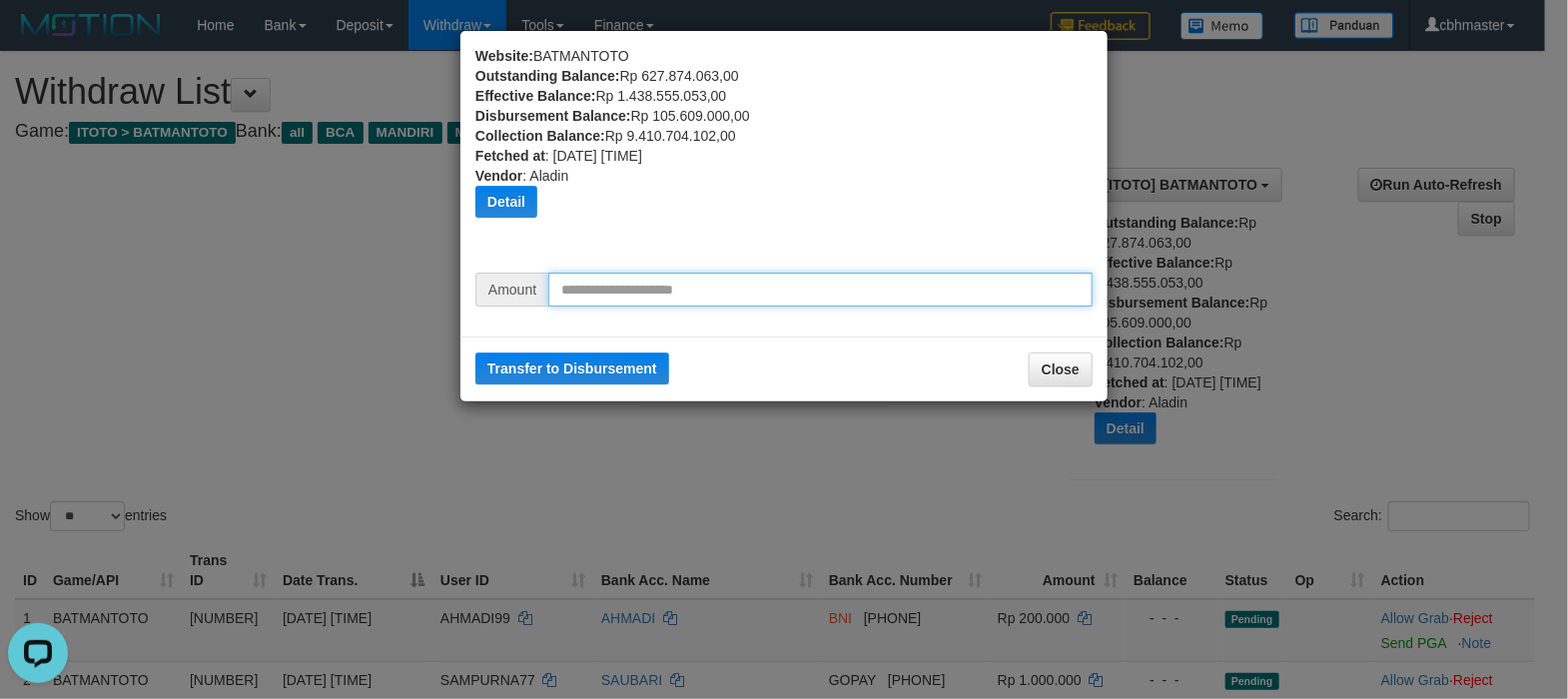 click at bounding box center [820, 290] 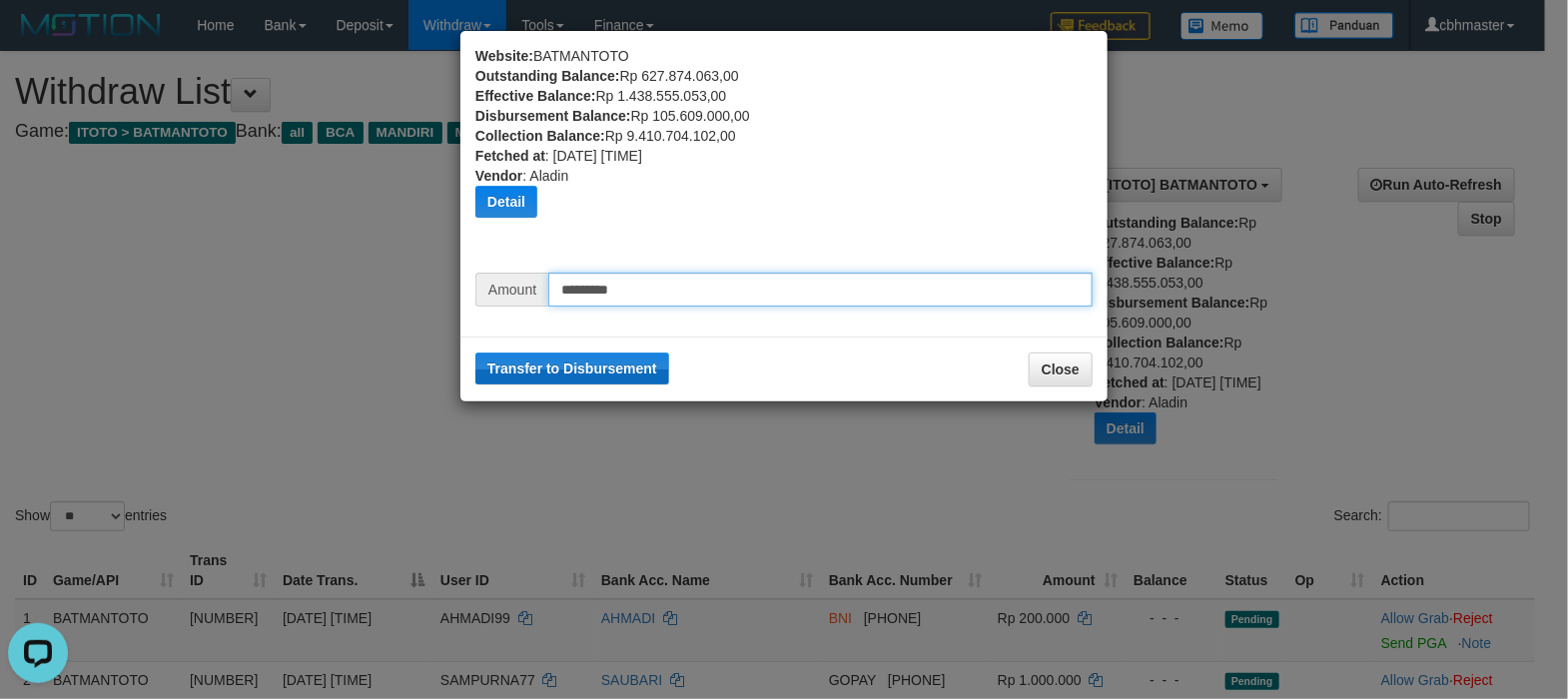 type on "*********" 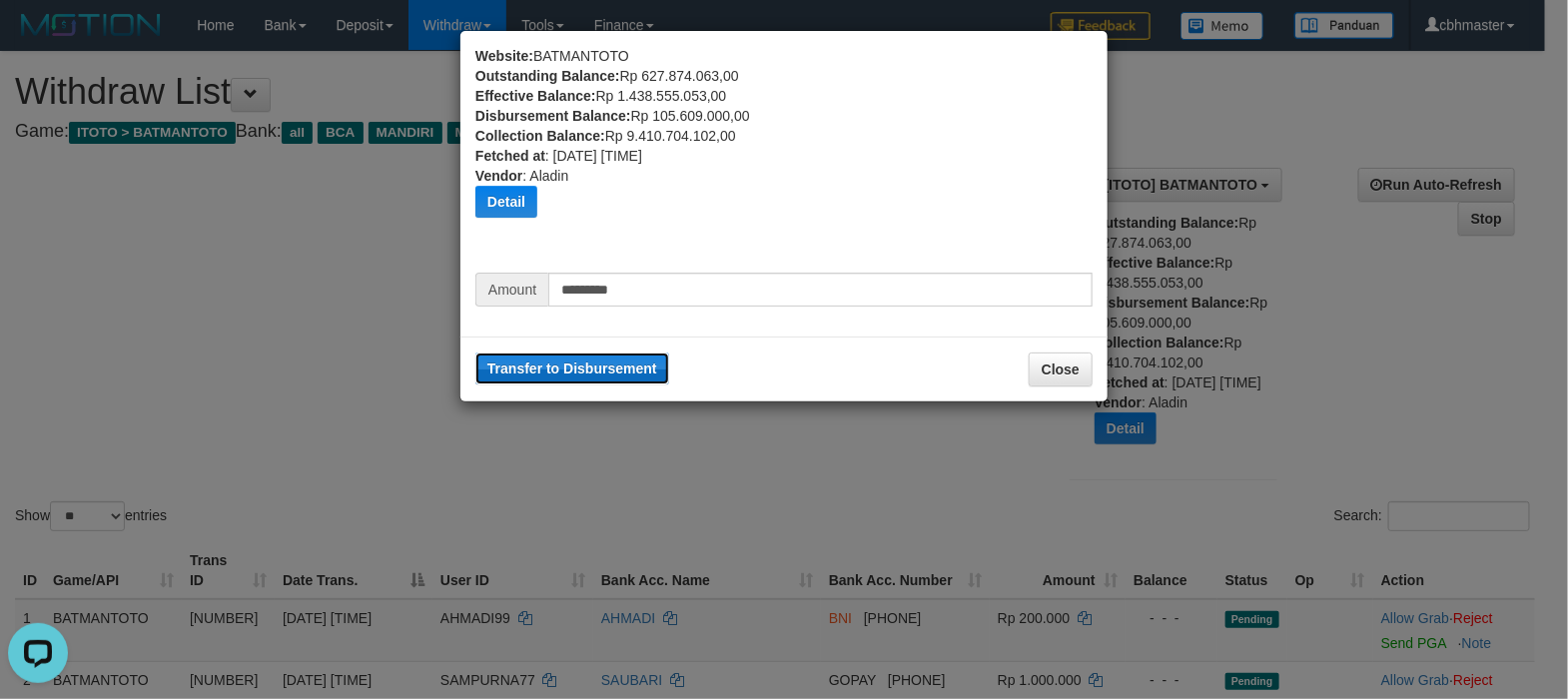 click on "Transfer to Disbursement" at bounding box center [572, 368] 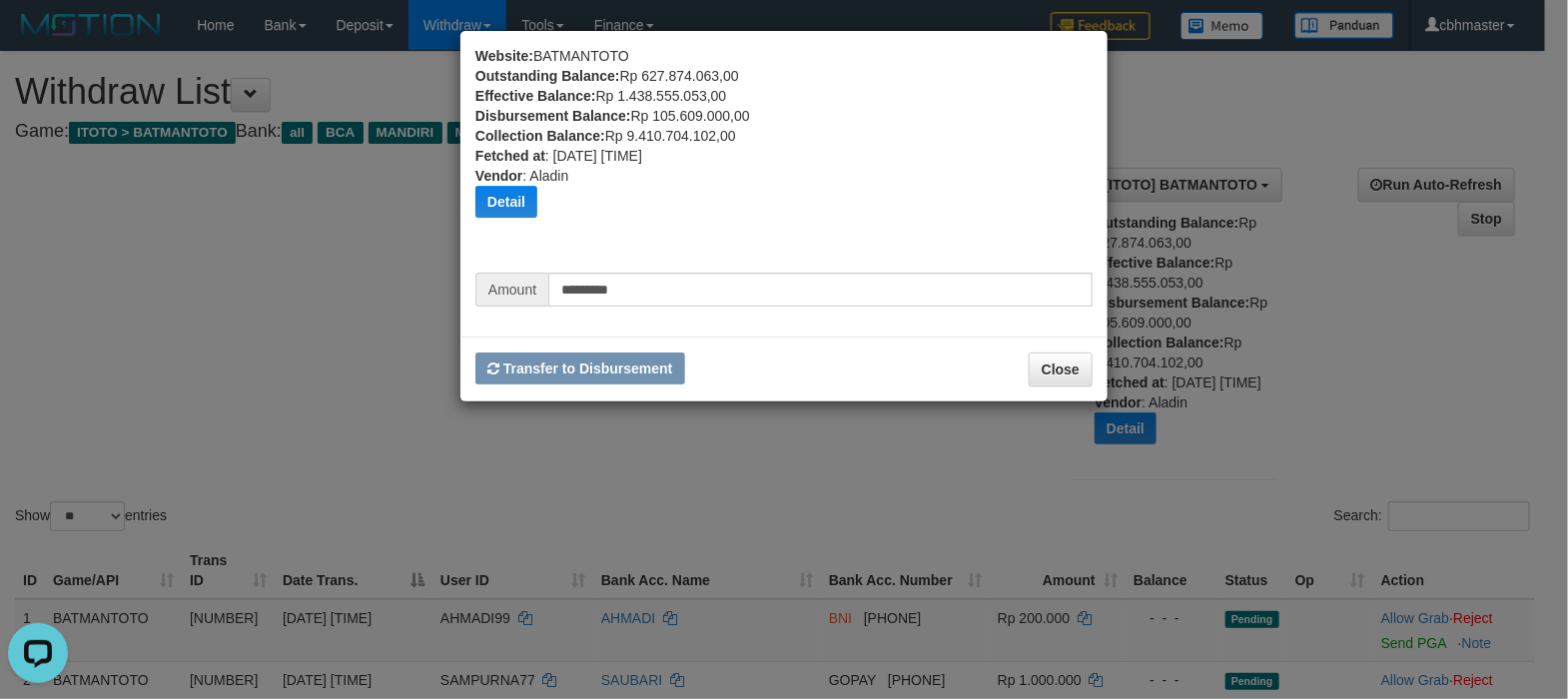 type 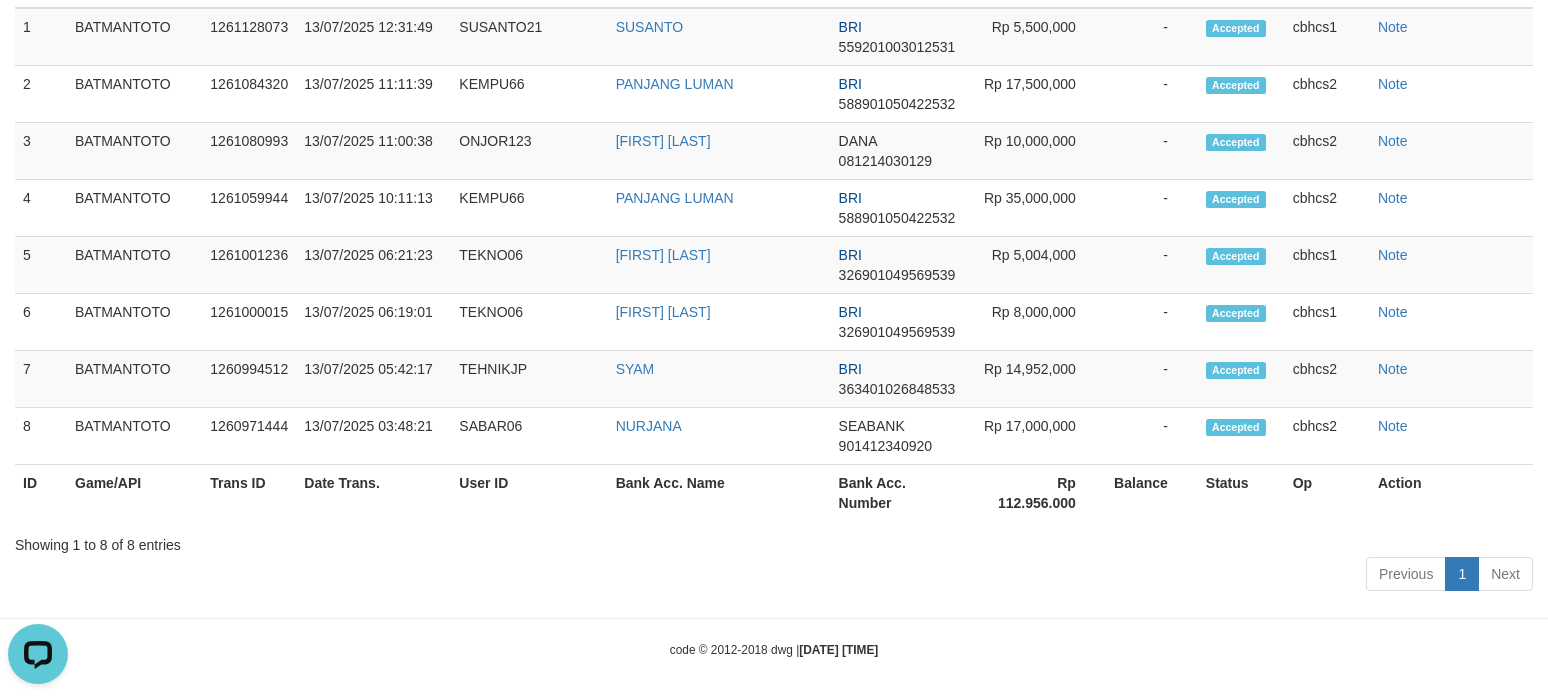 scroll, scrollTop: 741, scrollLeft: 0, axis: vertical 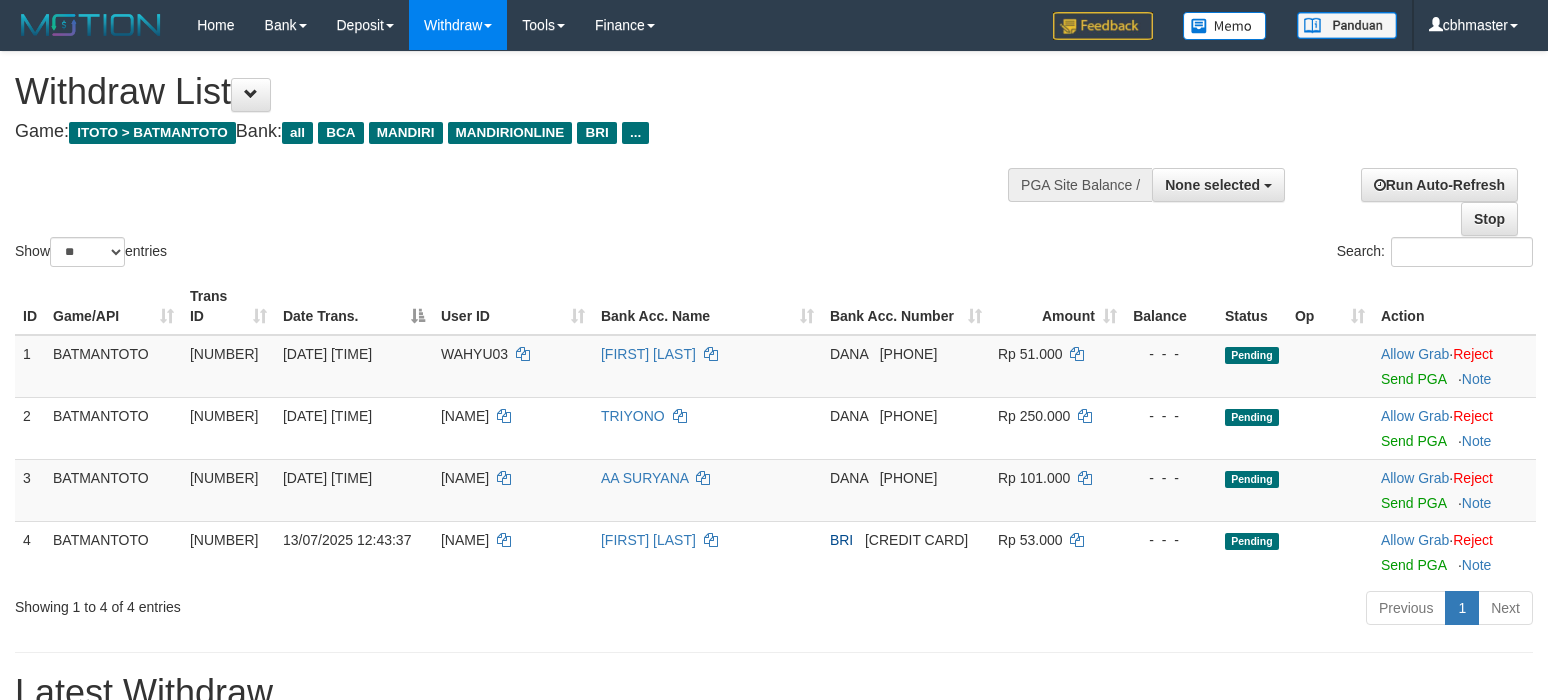 select 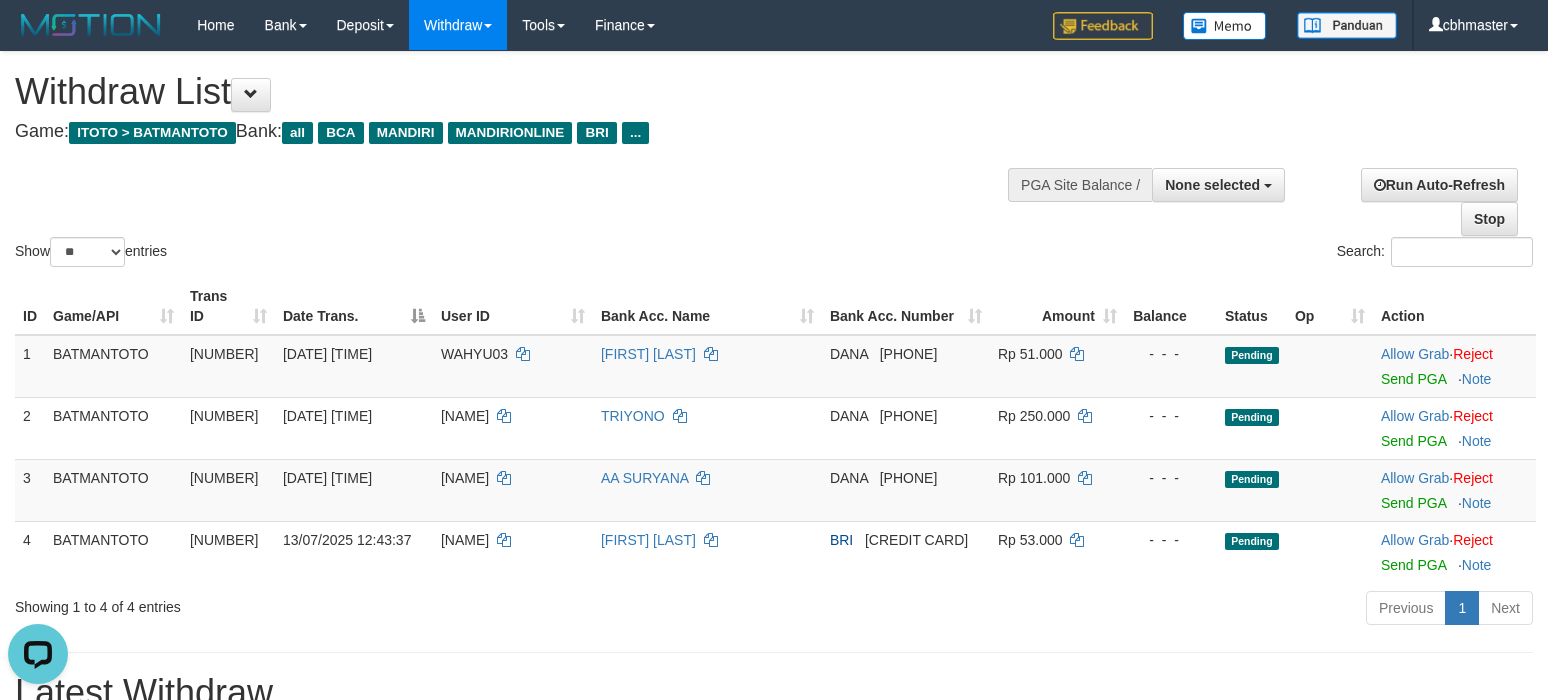 scroll, scrollTop: 0, scrollLeft: 0, axis: both 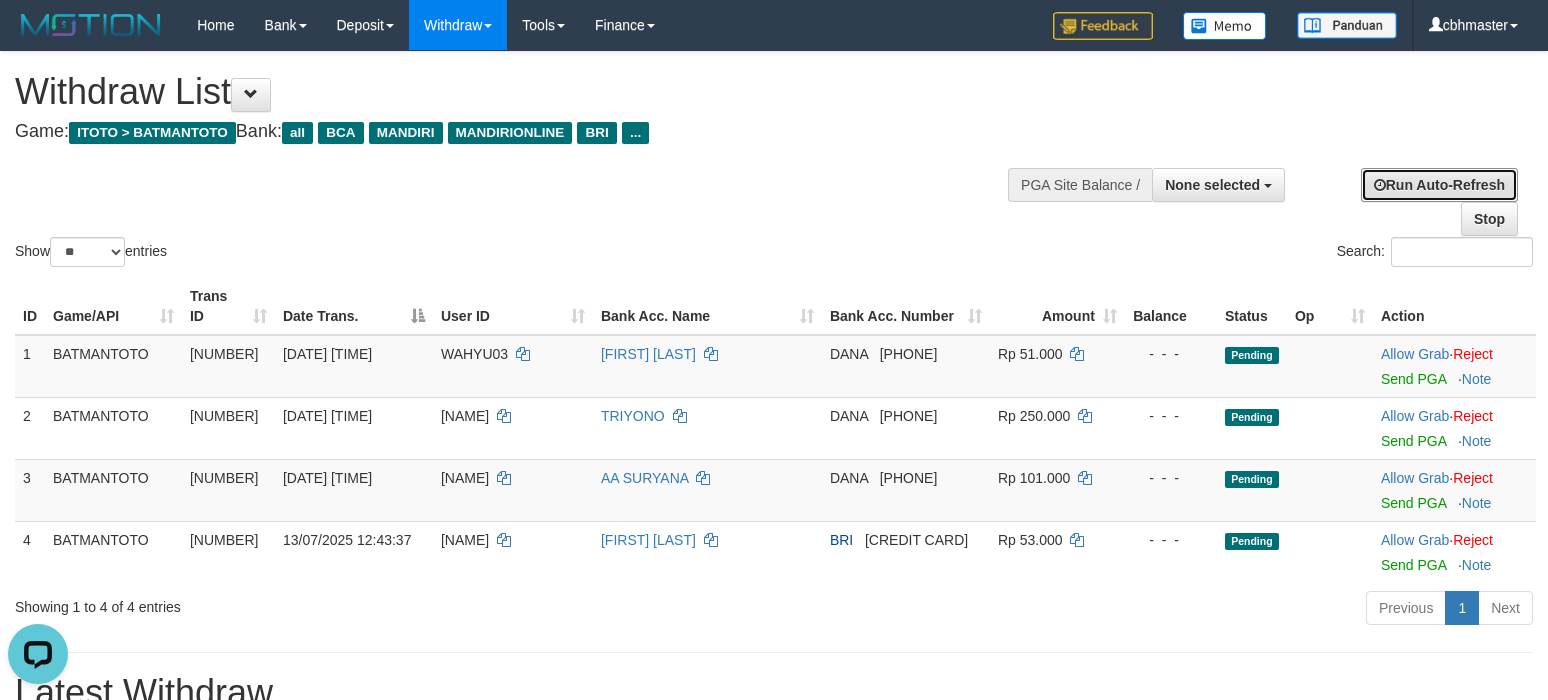 drag, startPoint x: 1374, startPoint y: 187, endPoint x: 1213, endPoint y: 136, distance: 168.88458 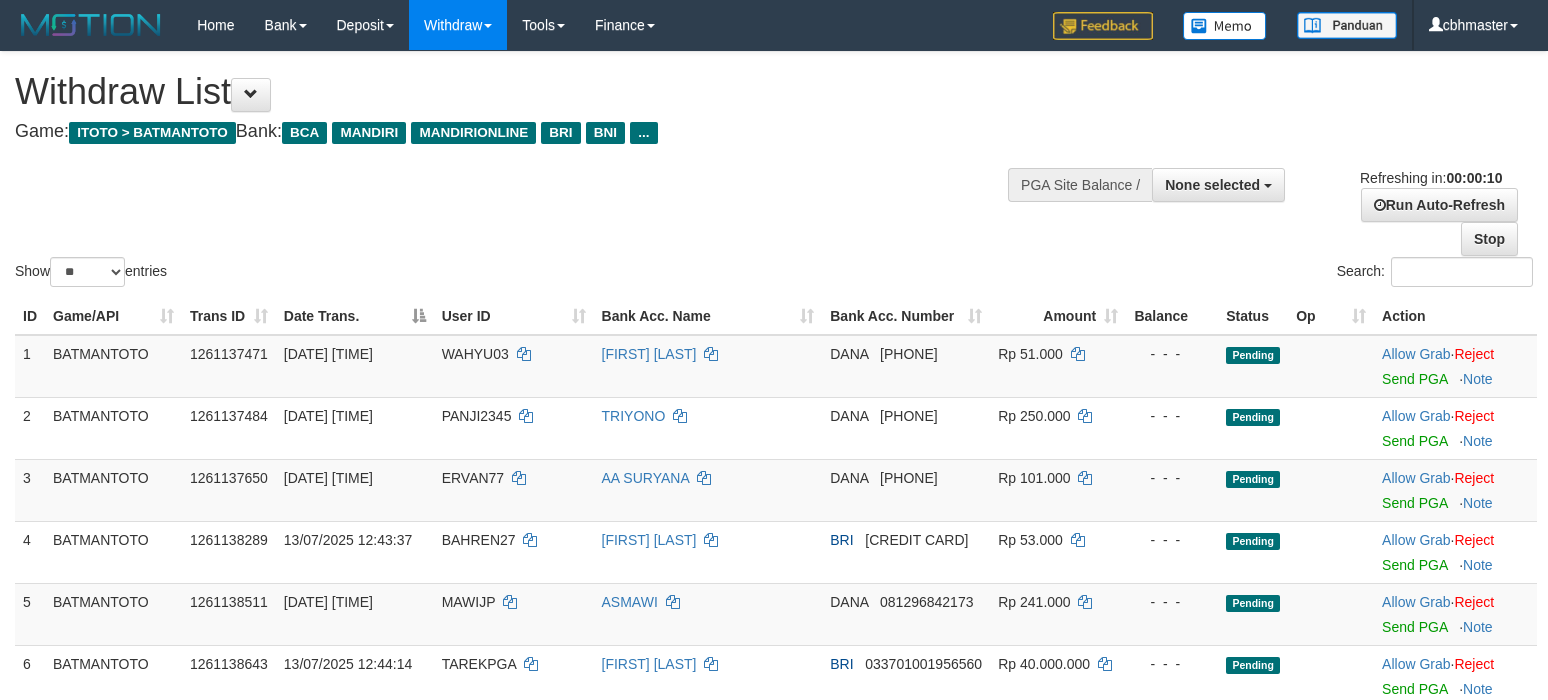 select 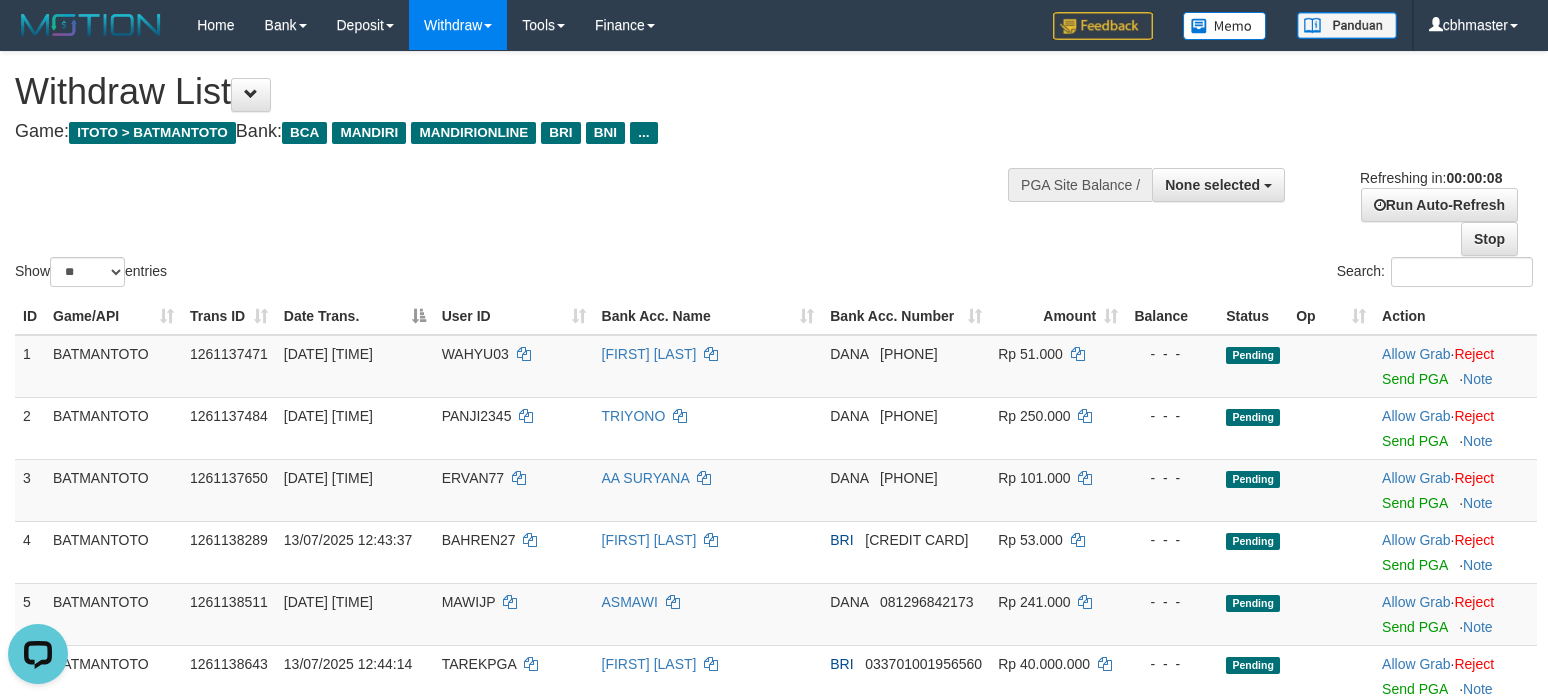 scroll, scrollTop: 0, scrollLeft: 0, axis: both 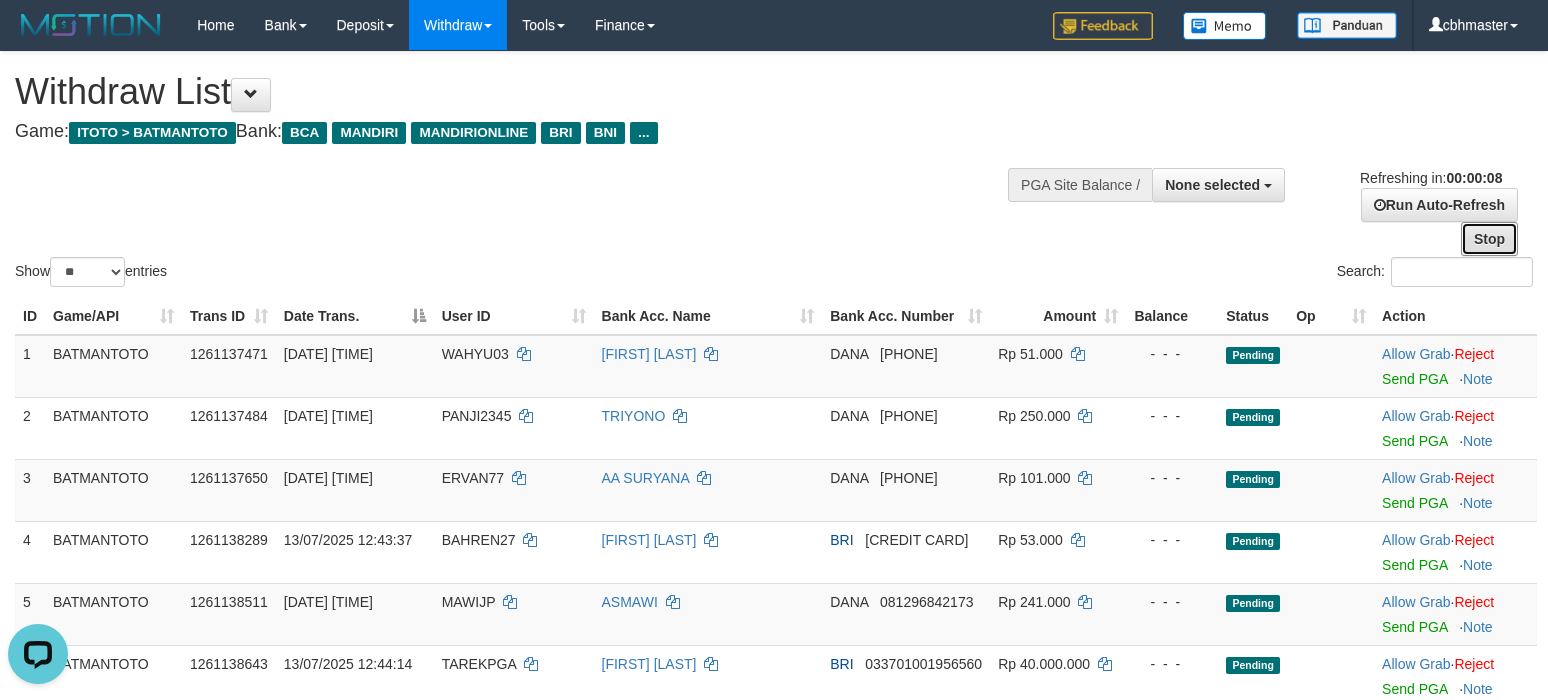 drag, startPoint x: 1492, startPoint y: 249, endPoint x: 1425, endPoint y: 258, distance: 67.601776 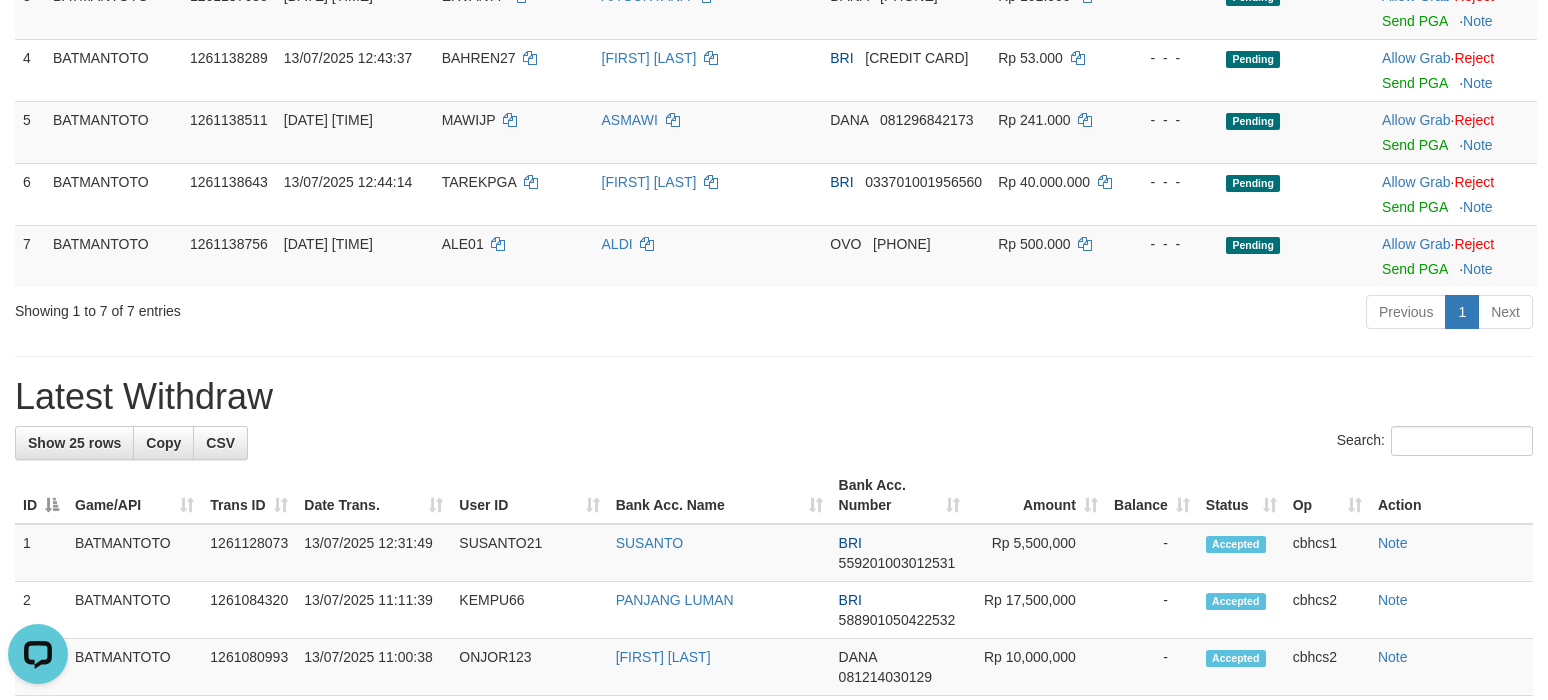 scroll, scrollTop: 499, scrollLeft: 0, axis: vertical 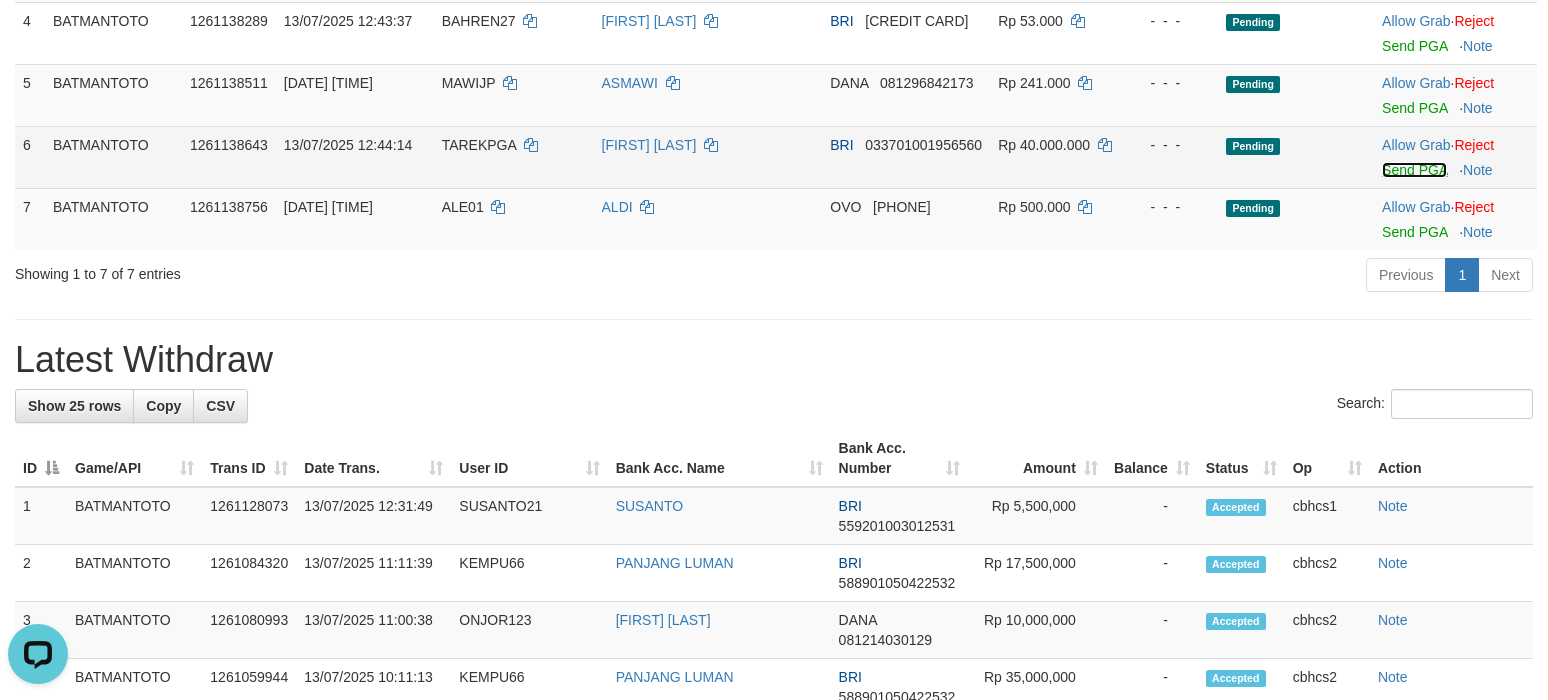 click on "Send PGA" at bounding box center (1414, 170) 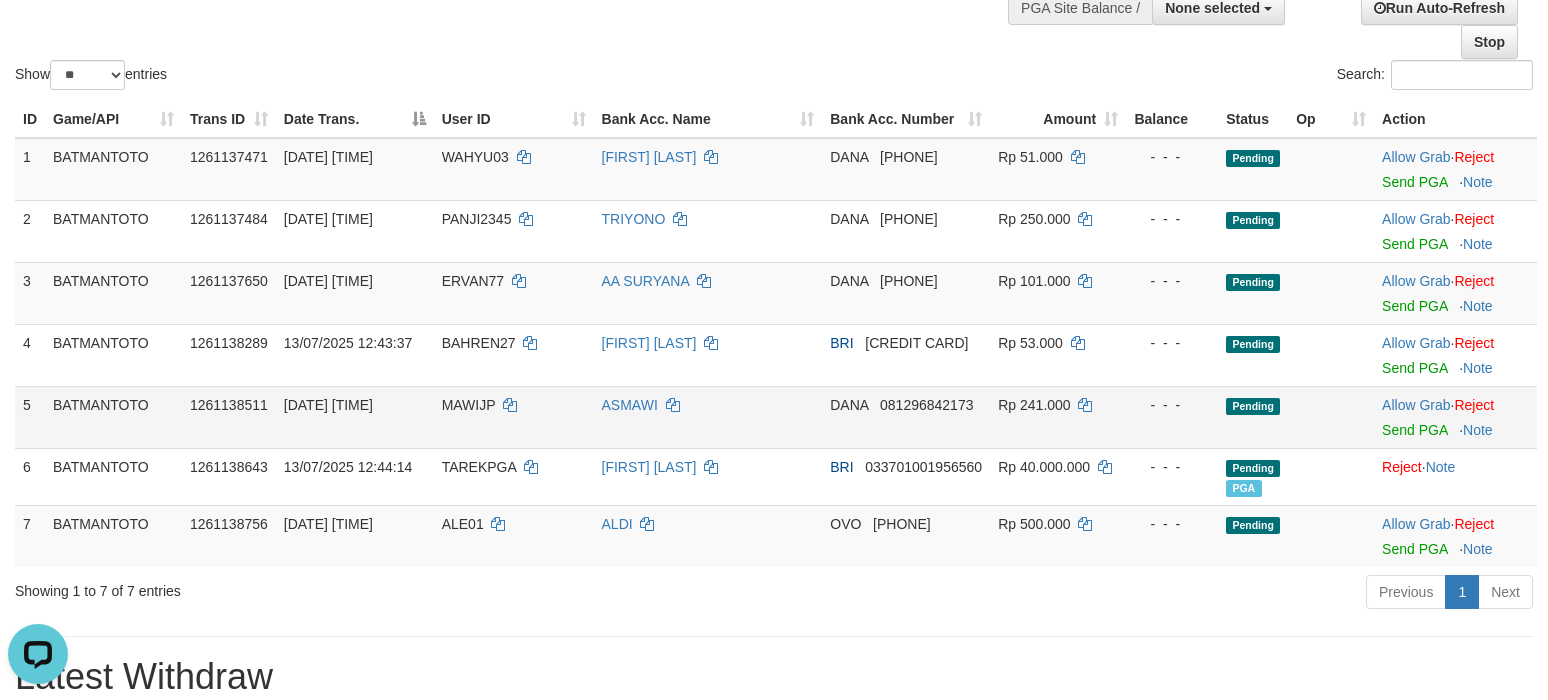 scroll, scrollTop: 250, scrollLeft: 0, axis: vertical 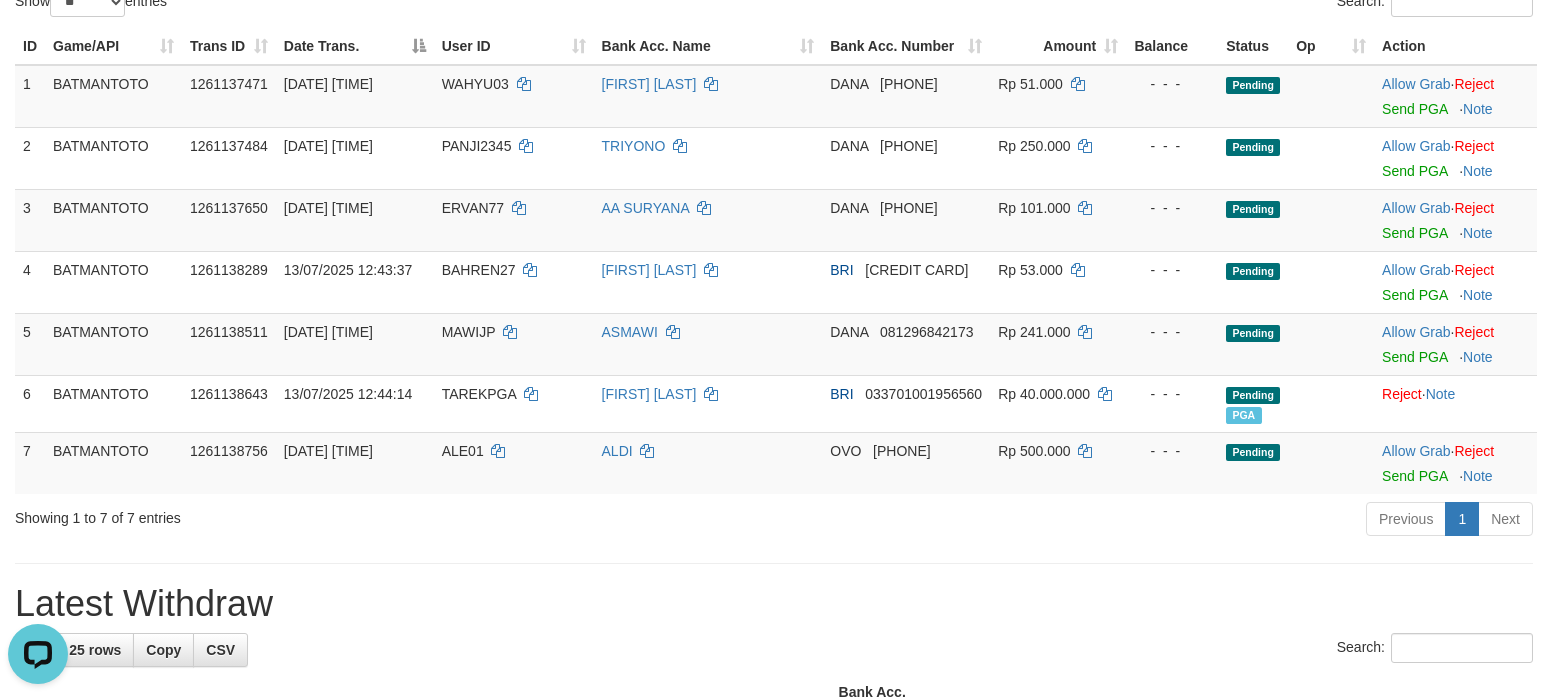 click on "Latest Withdraw" at bounding box center [774, 604] 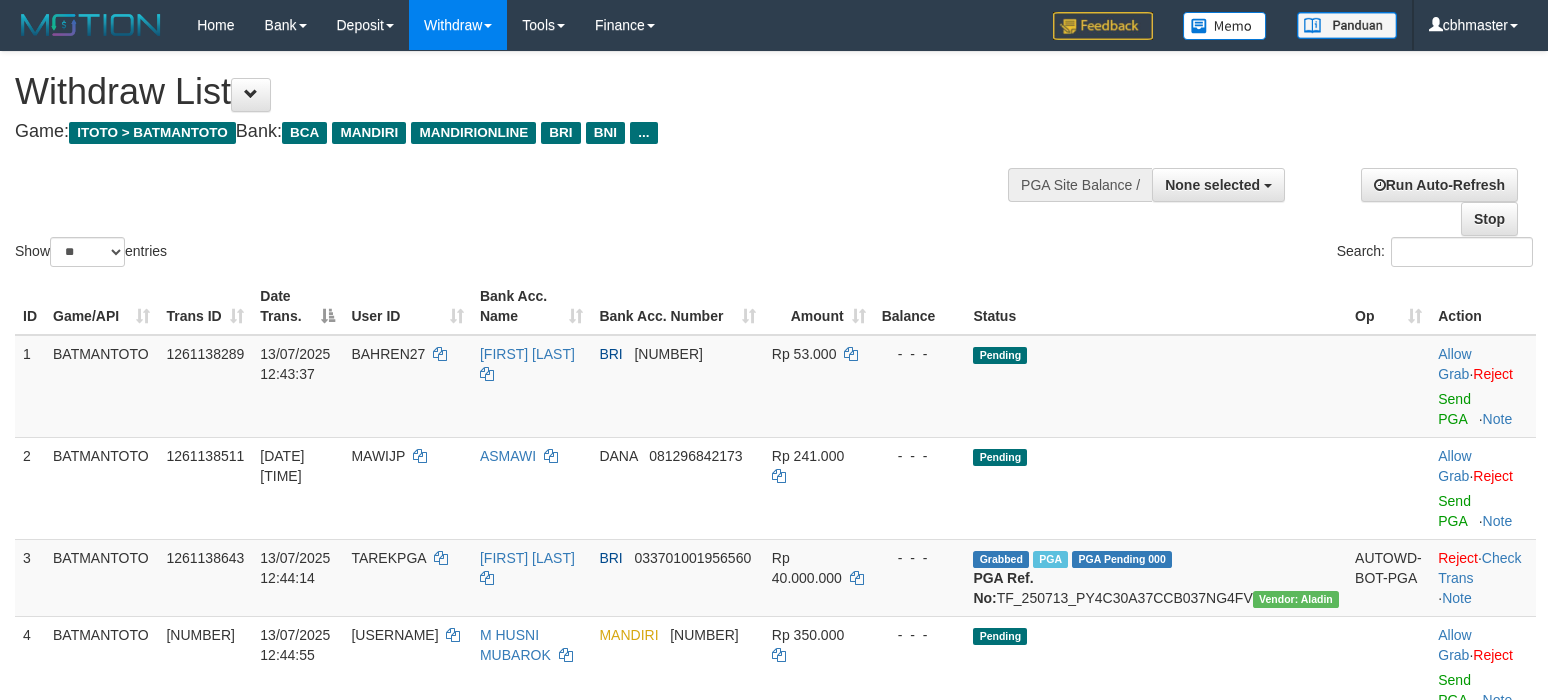 select 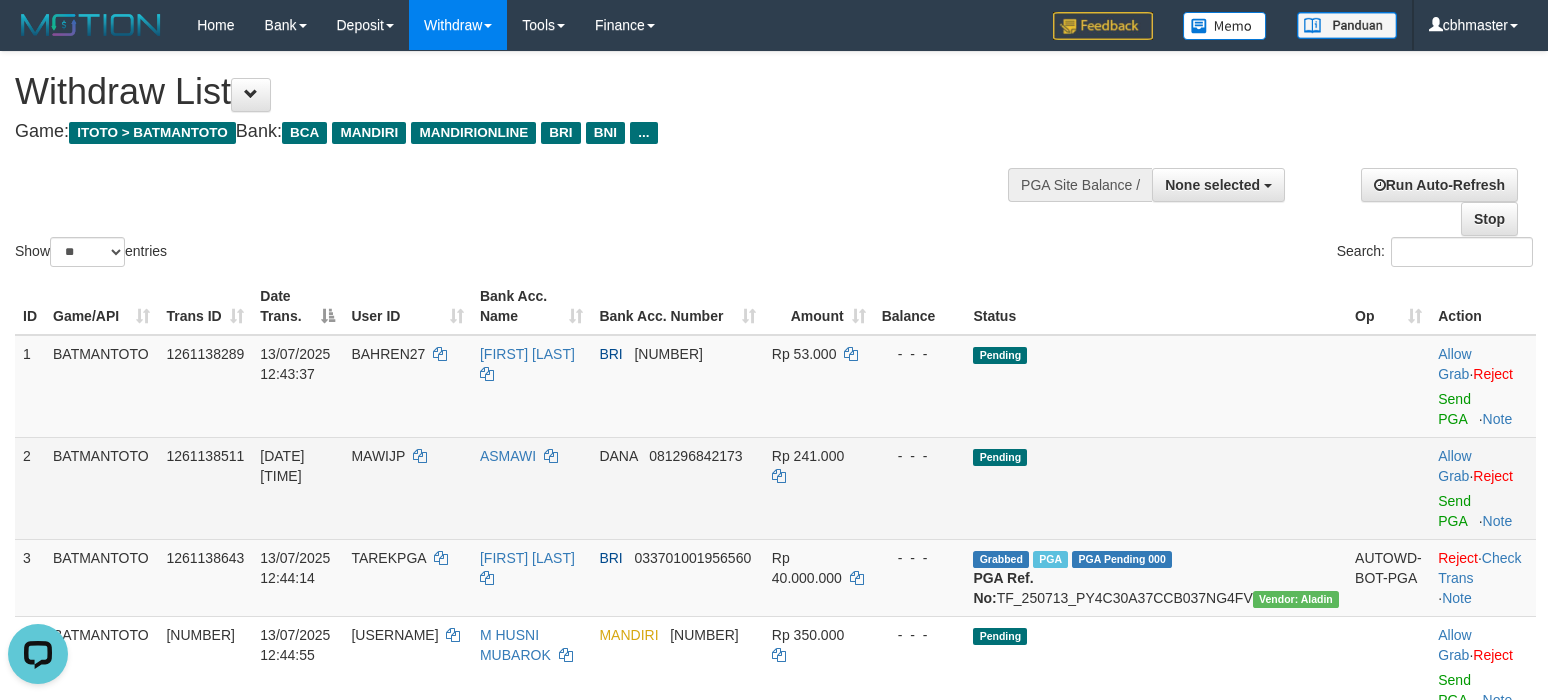 scroll, scrollTop: 0, scrollLeft: 0, axis: both 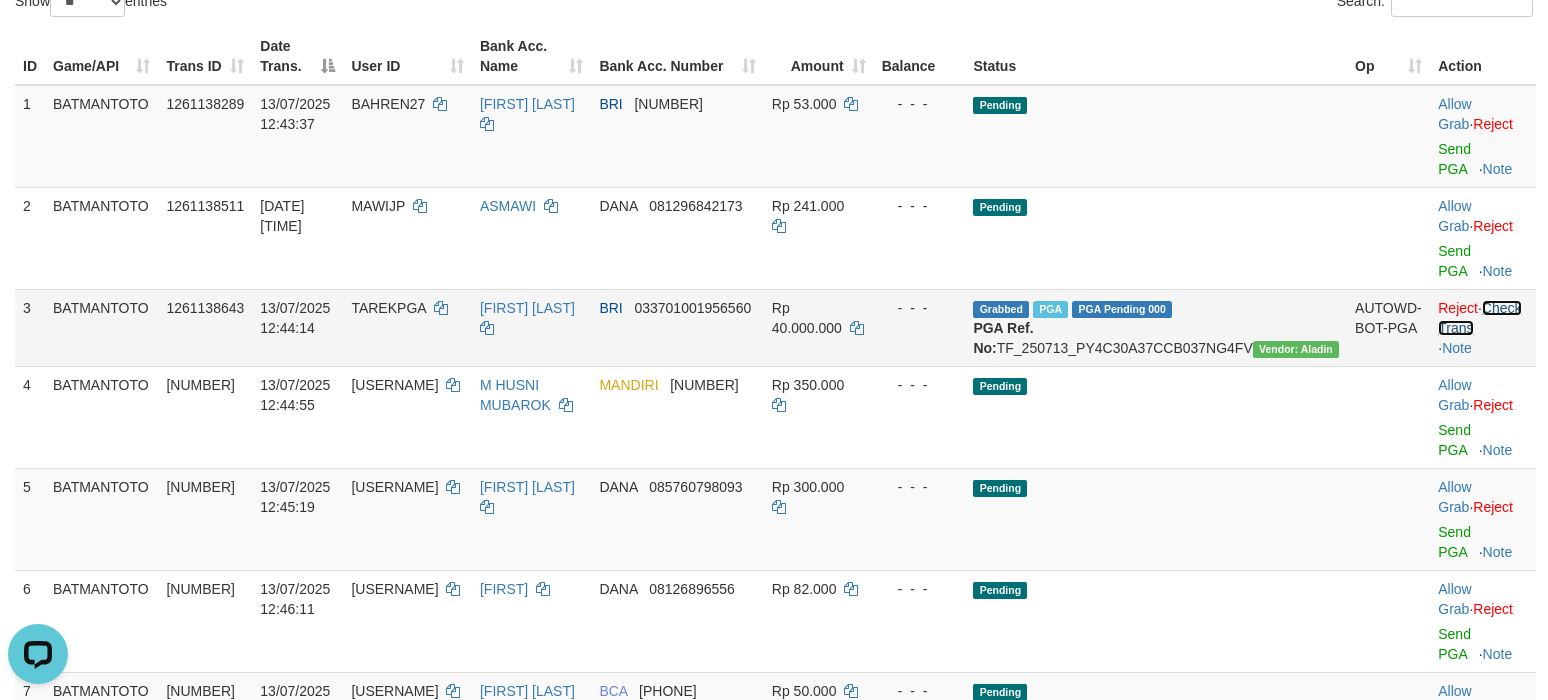 click on "Check Trans" at bounding box center (1479, 318) 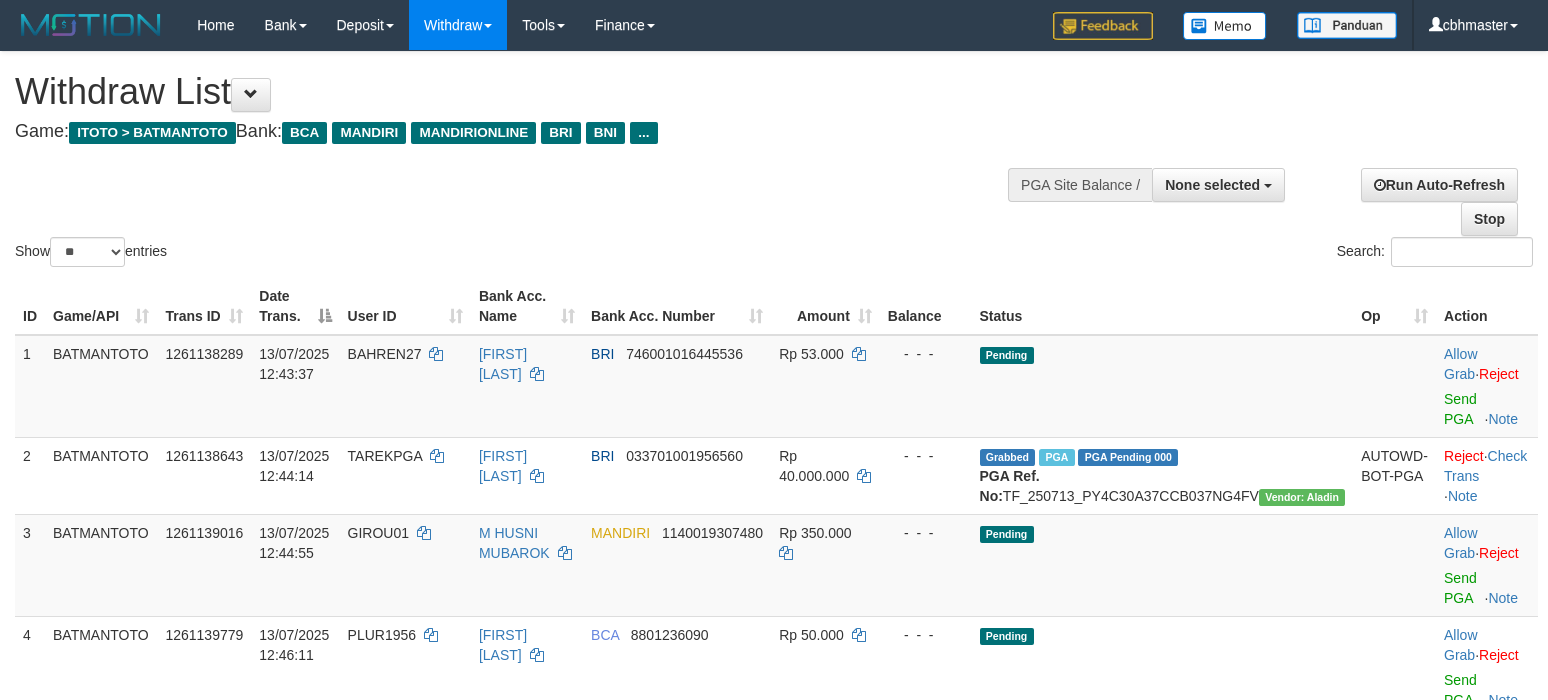 select 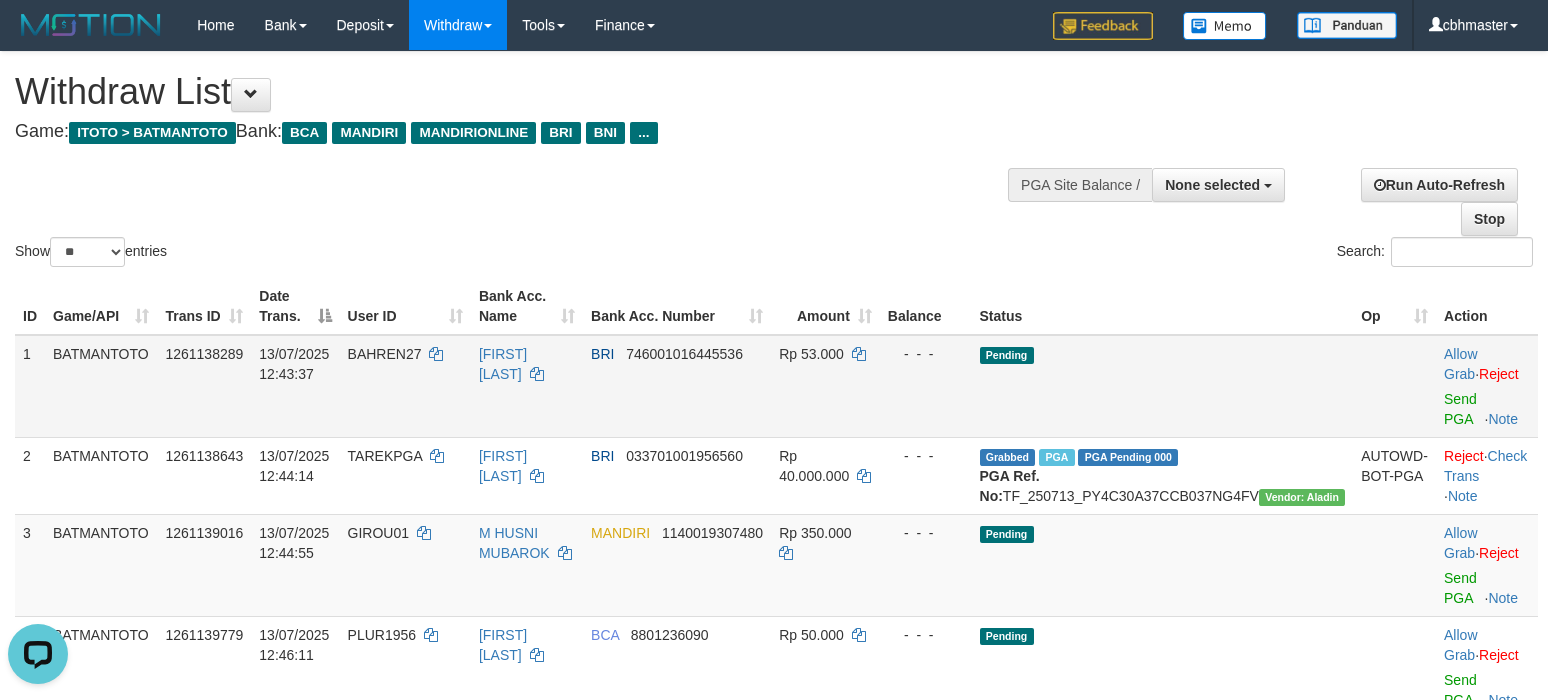scroll, scrollTop: 0, scrollLeft: 0, axis: both 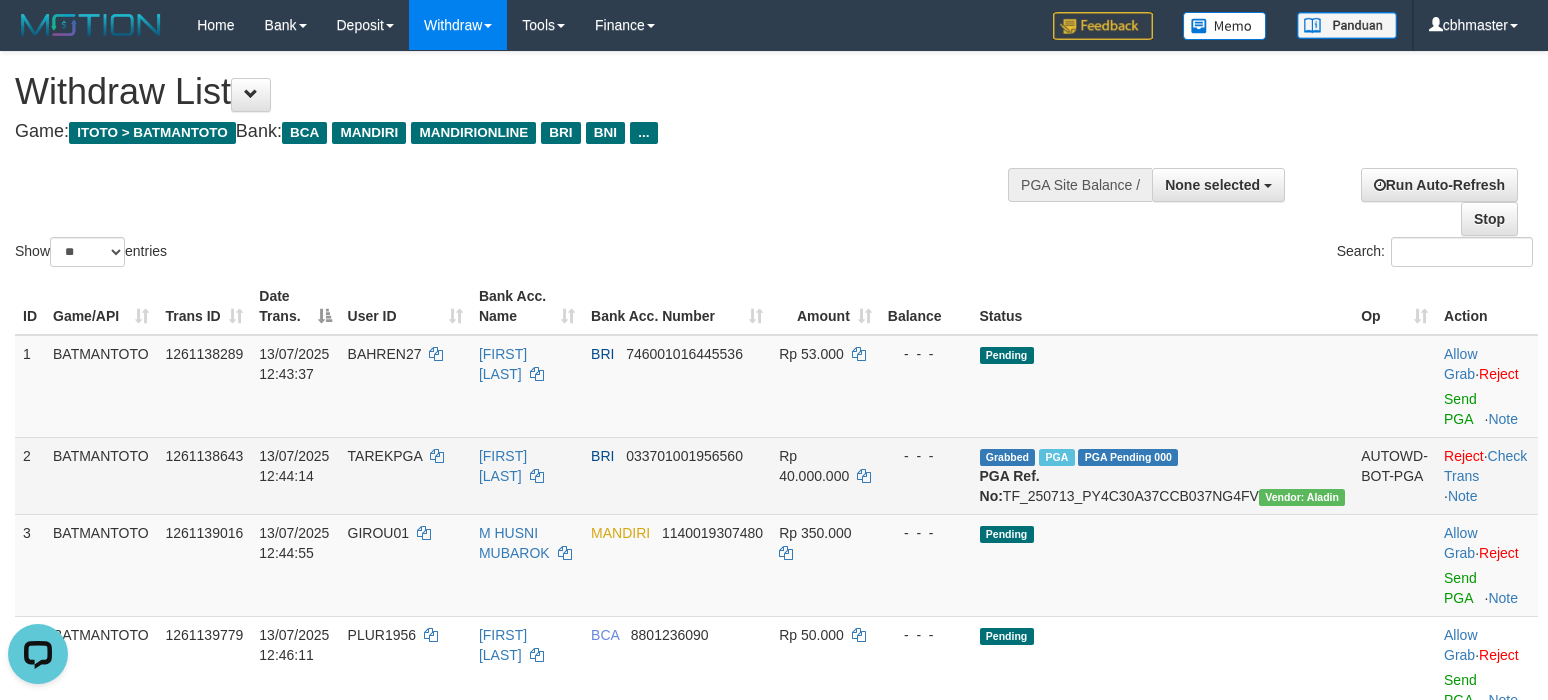 click on "Grabbed   PGA   PGA Pending 000 {"status":"000","data":{"unique_id":"1708-1261138643-20250713","reference_no":"TF_250713_PY4C30A37CCB037NG4FV","amount":"40000000.00","fee":"0.00","merchant_surcharge_rate":"0.00","charge_to":"MERC","payout_amount":"40000000.00","disbursement_status":0,"disbursement_description":"ON PROCESS","created_at":"2025-07-13 12:45:37","executed_at":"2025-07-13 12:45:37","bank":{"code":"002","name":"BANK RAKYAT INDONESIA","account_number":"033701001956560","account_name":"[ACCOUNT_NAME]"},"note":"cbhmaster","merchant_balance":{"balance_effective":938555053,"balance_pending":628880768,"balance_disbursement":565609000,"balance_collection":9410704102}}} PGA Ref. No:  TF_250713_PY4C30A37CCB037NG4FV  Vendor: Aladin" at bounding box center (1163, 475) 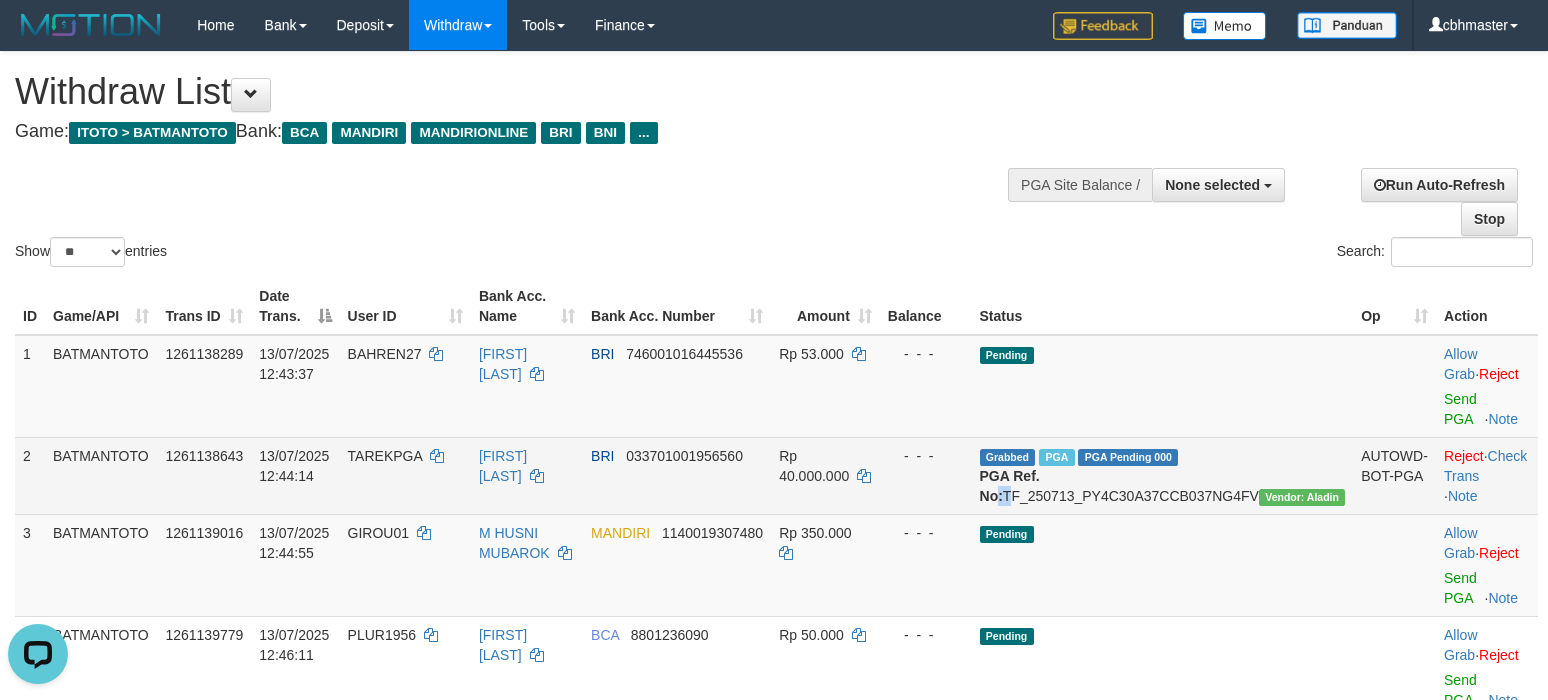 click on "Grabbed   PGA   PGA Pending 000 {"status":"000","data":{"unique_id":"1708-1261138643-20250713","reference_no":"TF_250713_PY4C30A37CCB037NG4FV","amount":"40000000.00","fee":"0.00","merchant_surcharge_rate":"0.00","charge_to":"MERC","payout_amount":"40000000.00","disbursement_status":0,"disbursement_description":"ON PROCESS","created_at":"2025-07-13 12:45:37","executed_at":"2025-07-13 12:45:37","bank":{"code":"002","name":"BANK RAKYAT INDONESIA","account_number":"033701001956560","account_name":"[ACCOUNT_NAME]"},"note":"cbhmaster","merchant_balance":{"balance_effective":938555053,"balance_pending":628880768,"balance_disbursement":565609000,"balance_collection":9410704102}}} PGA Ref. No:  TF_250713_PY4C30A37CCB037NG4FV  Vendor: Aladin" at bounding box center (1163, 475) 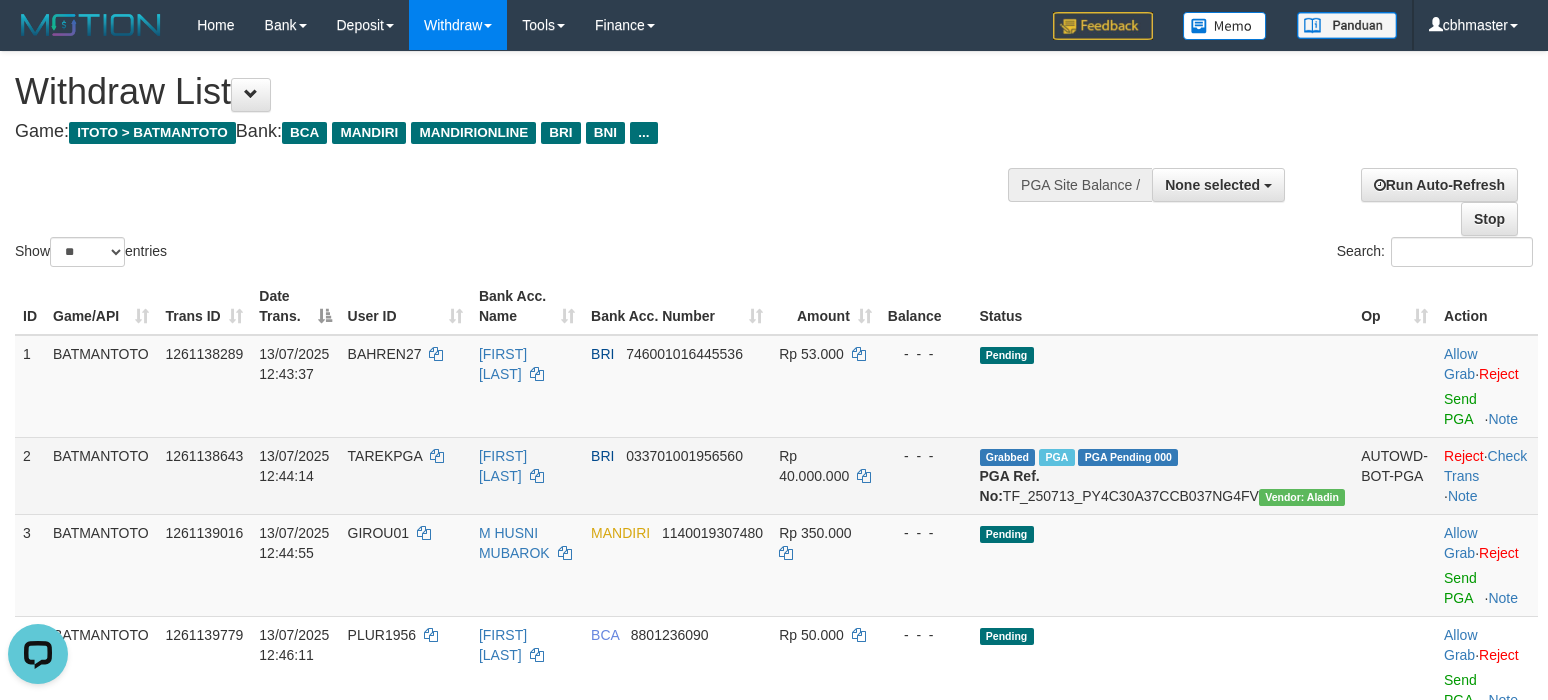 click on "Grabbed   PGA   PGA Pending 000 {"status":"000","data":{"unique_id":"1708-1261138643-20250713","reference_no":"TF_250713_PY4C30A37CCB037NG4FV","amount":"40000000.00","fee":"0.00","merchant_surcharge_rate":"0.00","charge_to":"MERC","payout_amount":"40000000.00","disbursement_status":0,"disbursement_description":"ON PROCESS","created_at":"2025-07-13 12:45:37","executed_at":"2025-07-13 12:45:37","bank":{"code":"002","name":"BANK RAKYAT INDONESIA","account_number":"033701001956560","account_name":"[ACCOUNT_NAME]"},"note":"cbhmaster","merchant_balance":{"balance_effective":938555053,"balance_pending":628880768,"balance_disbursement":565609000,"balance_collection":9410704102}}} PGA Ref. No:  TF_250713_PY4C30A37CCB037NG4FV  Vendor: Aladin" at bounding box center [1163, 475] 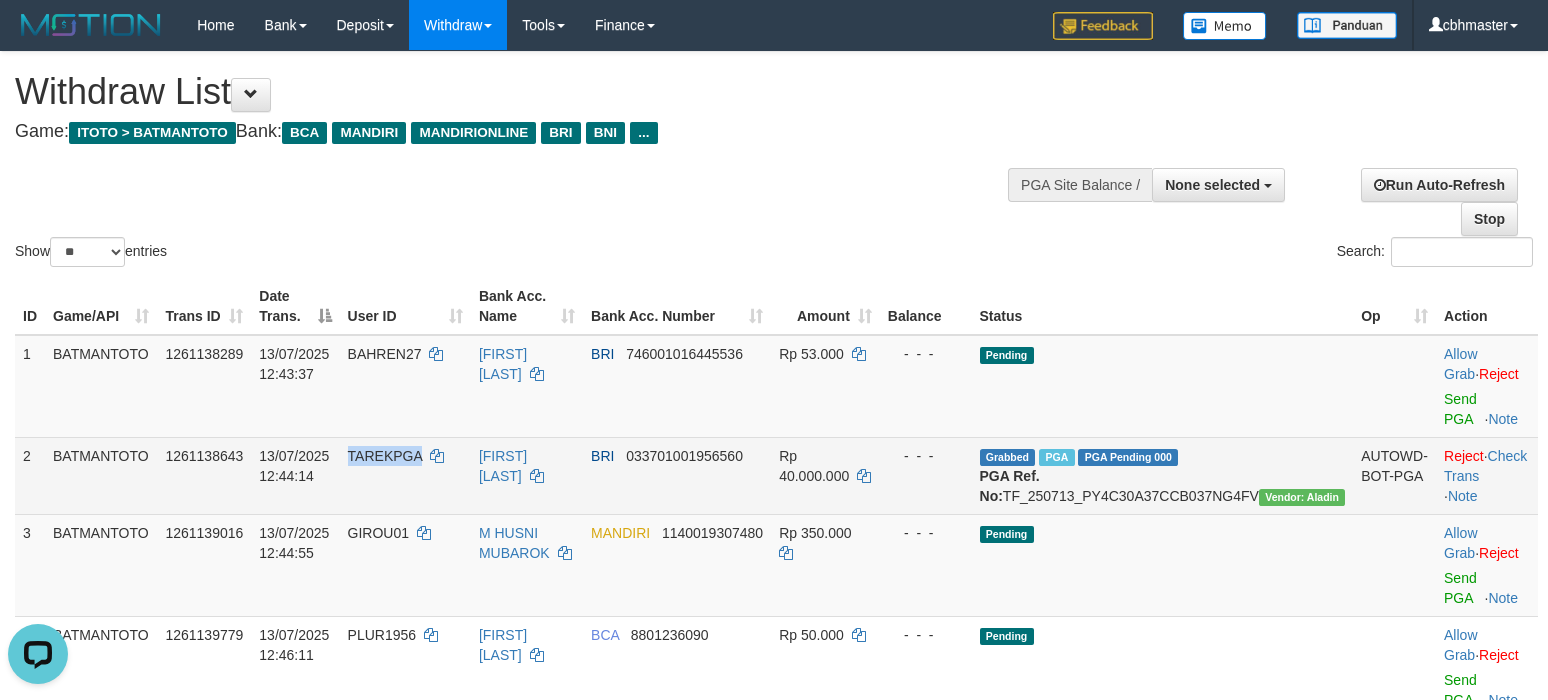 drag, startPoint x: 417, startPoint y: 448, endPoint x: 405, endPoint y: 448, distance: 12 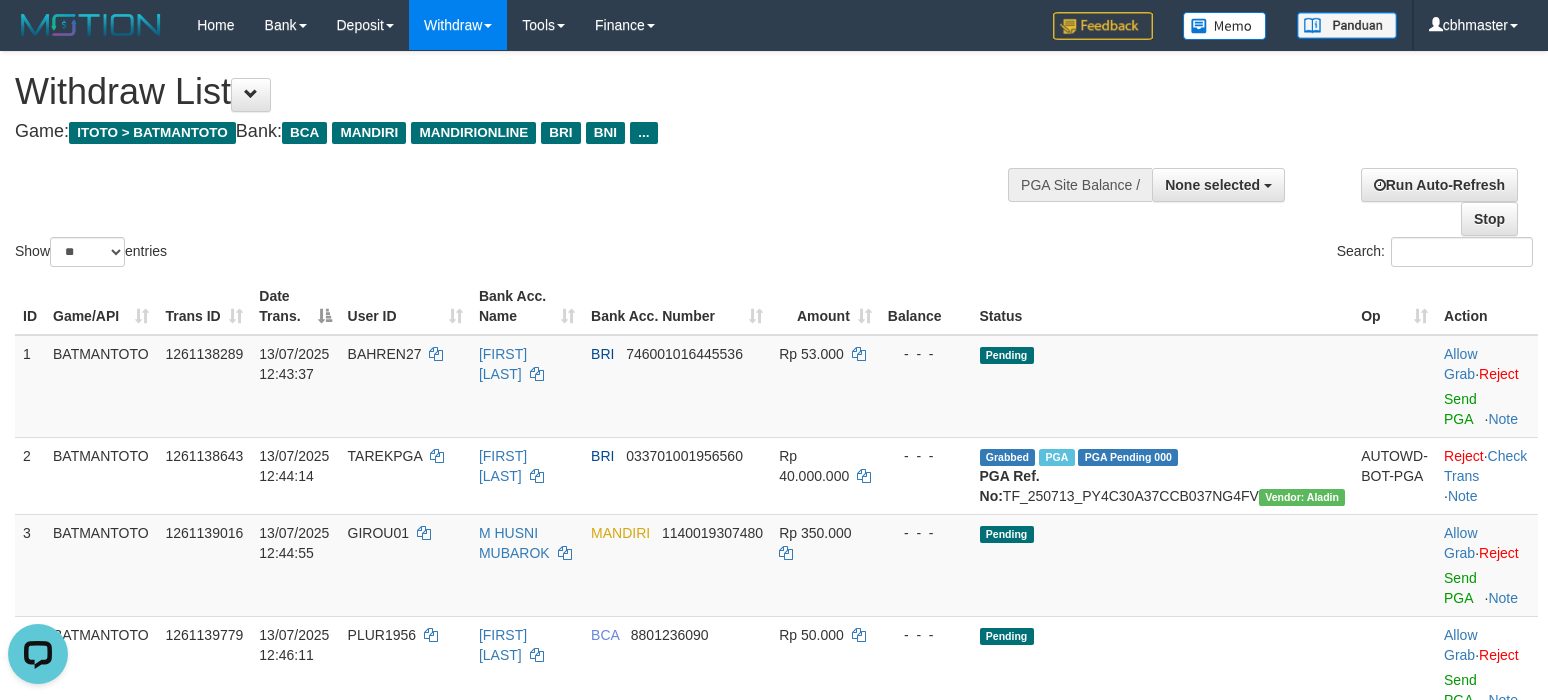 click on "Show  ** ** ** ***  entries Search:" at bounding box center [774, 161] 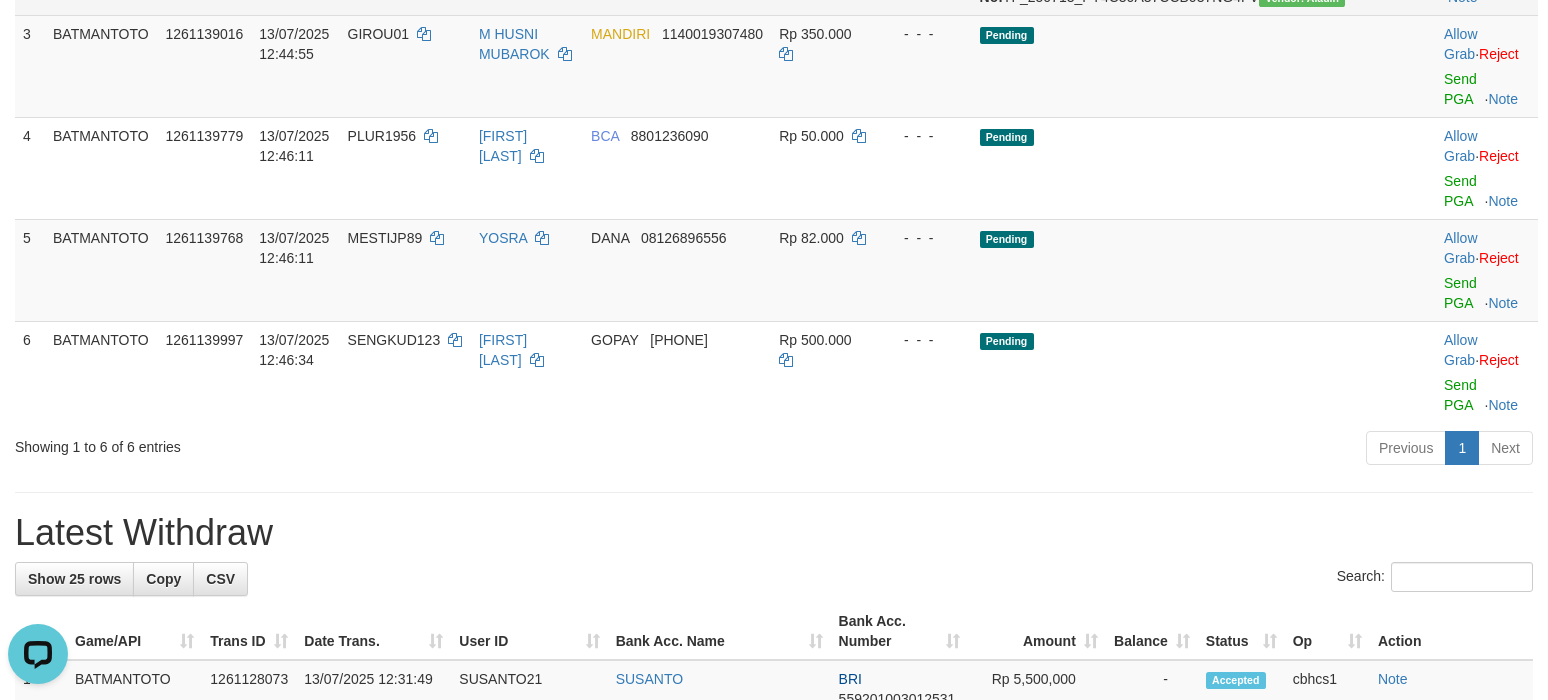 scroll, scrollTop: 0, scrollLeft: 0, axis: both 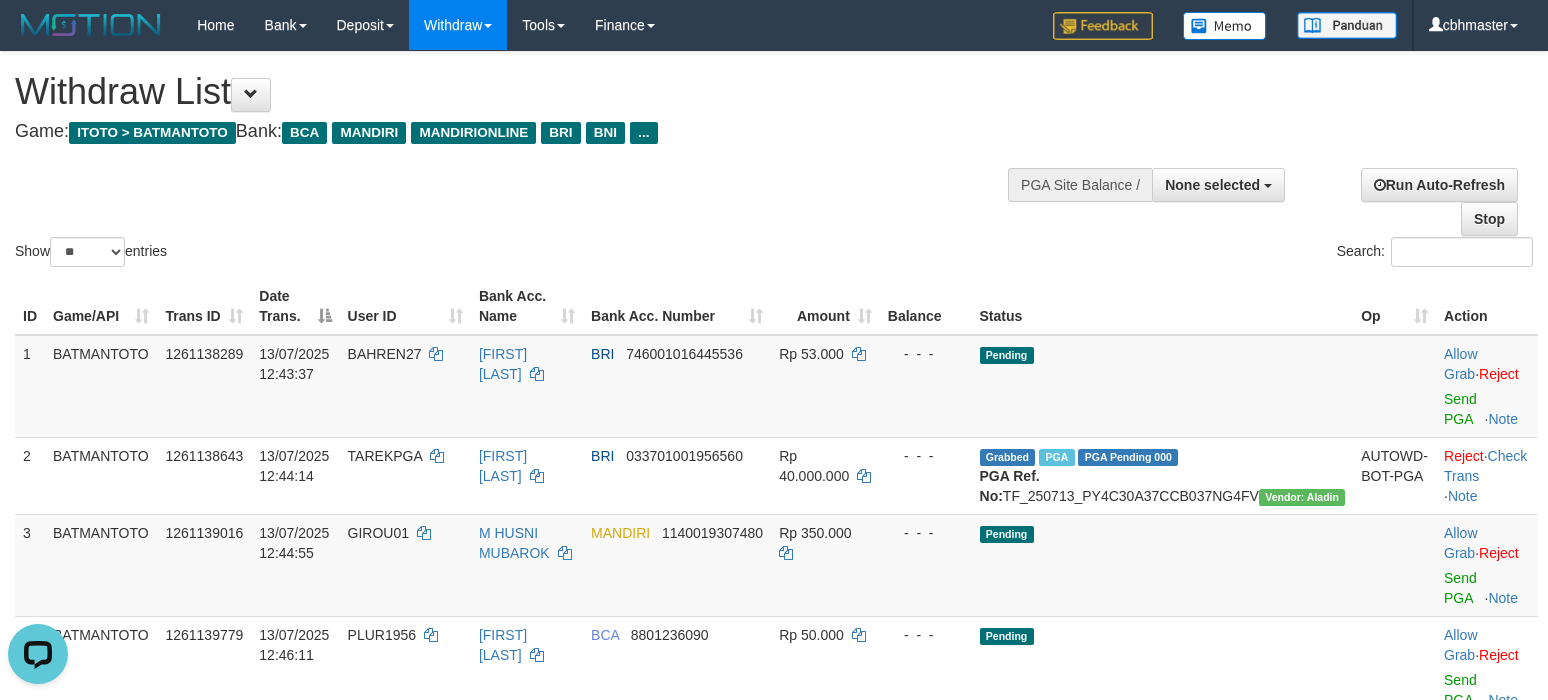 drag, startPoint x: 876, startPoint y: 192, endPoint x: 1567, endPoint y: 487, distance: 751.3361 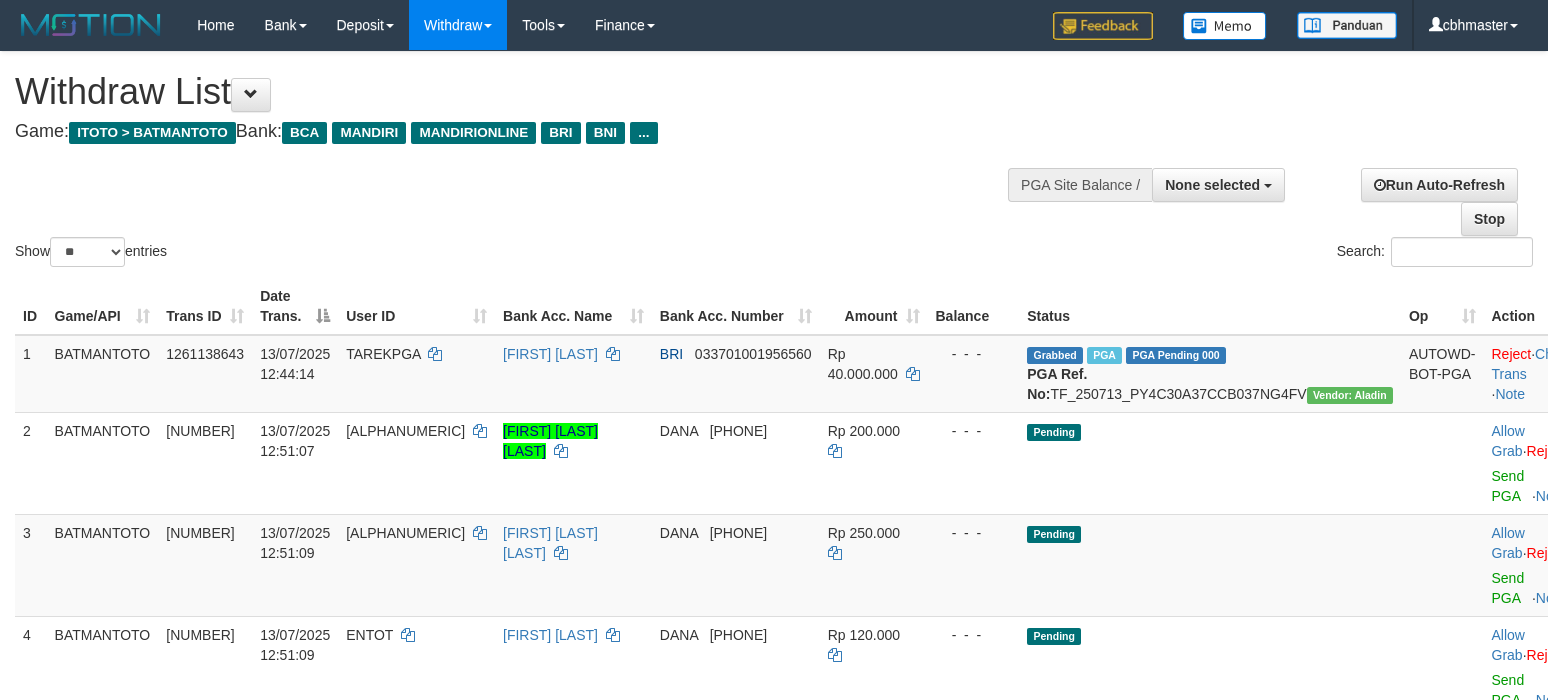 select 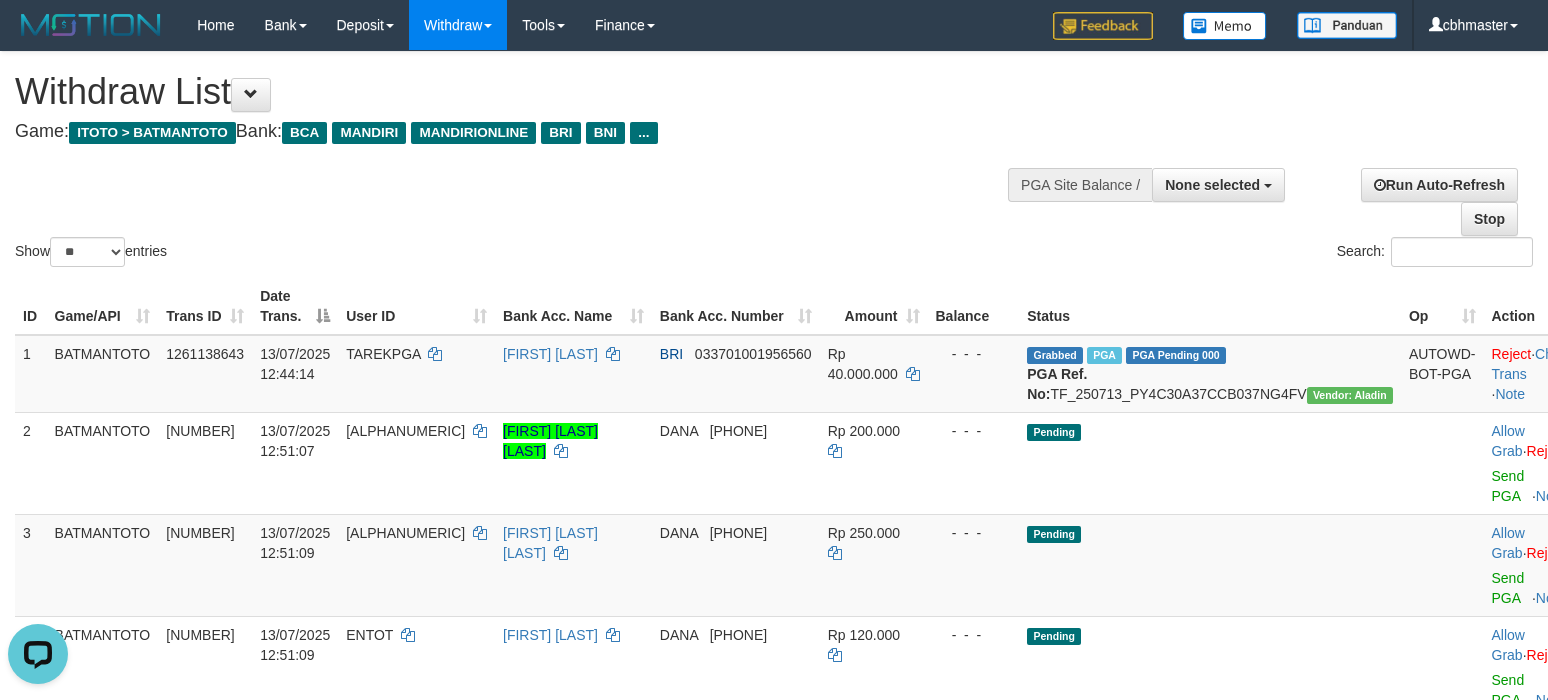 scroll, scrollTop: 0, scrollLeft: 0, axis: both 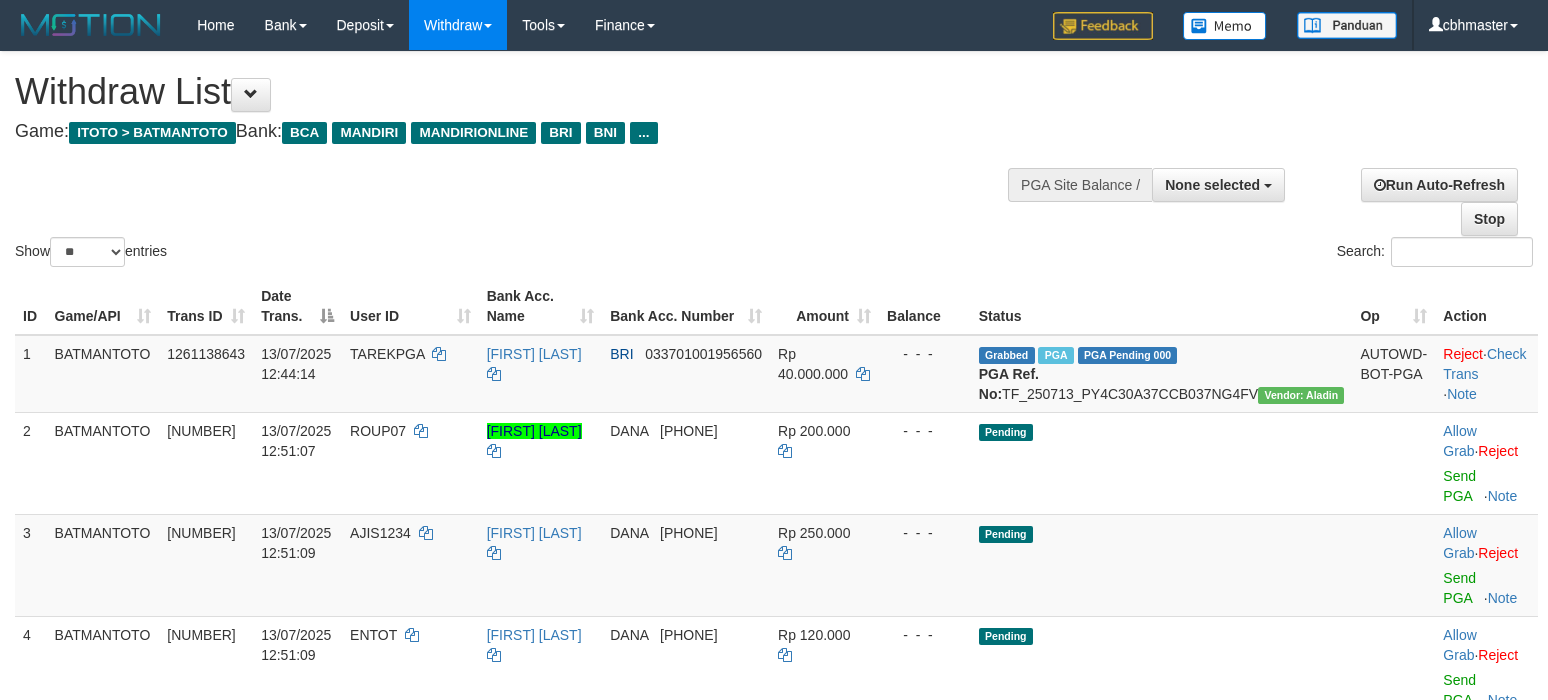 select 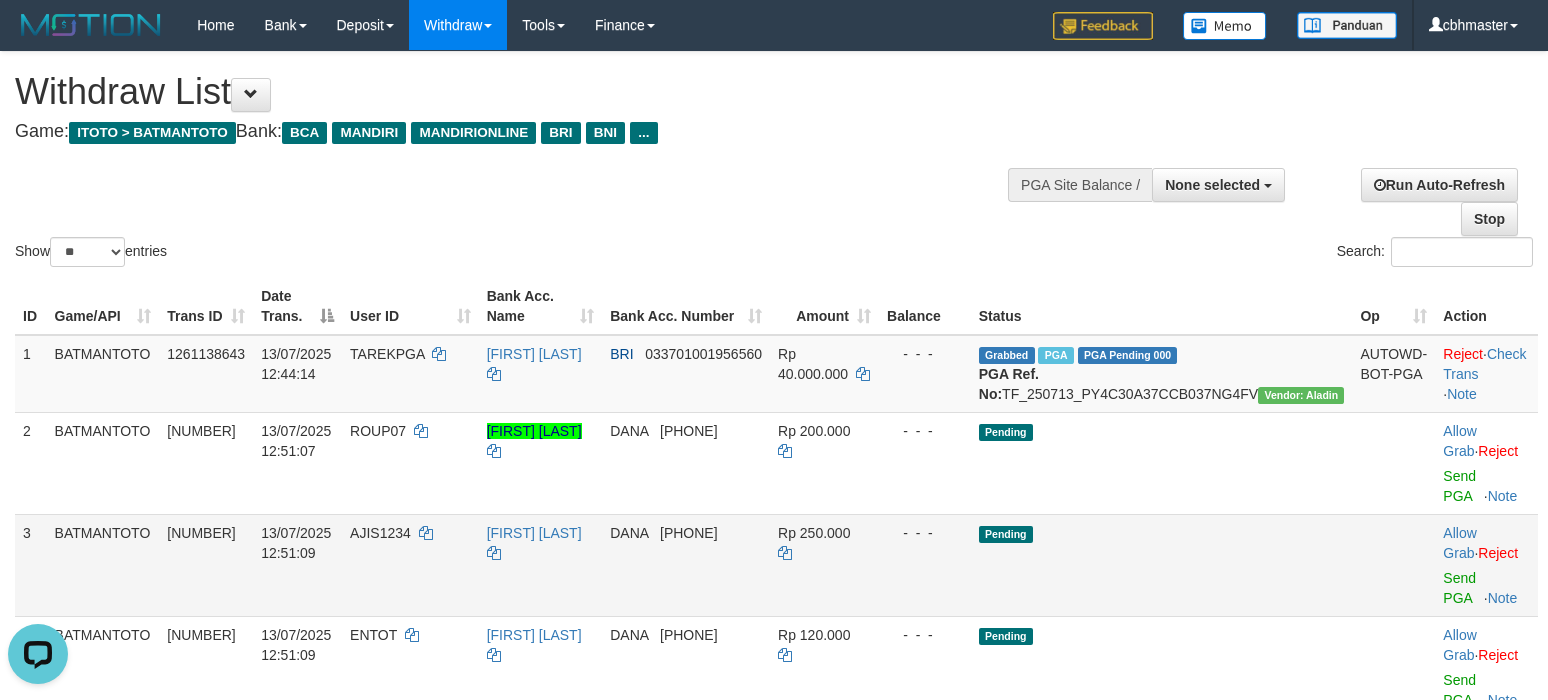scroll, scrollTop: 0, scrollLeft: 0, axis: both 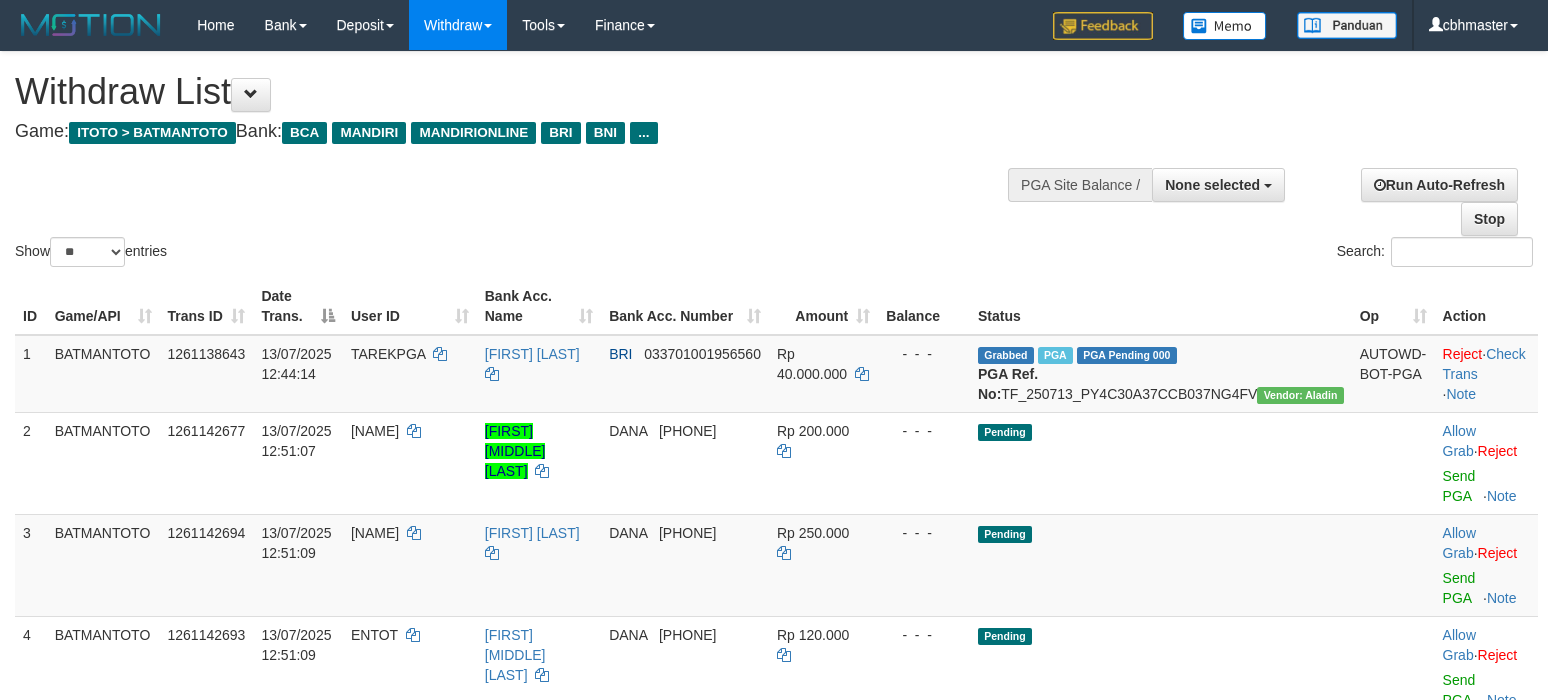 select 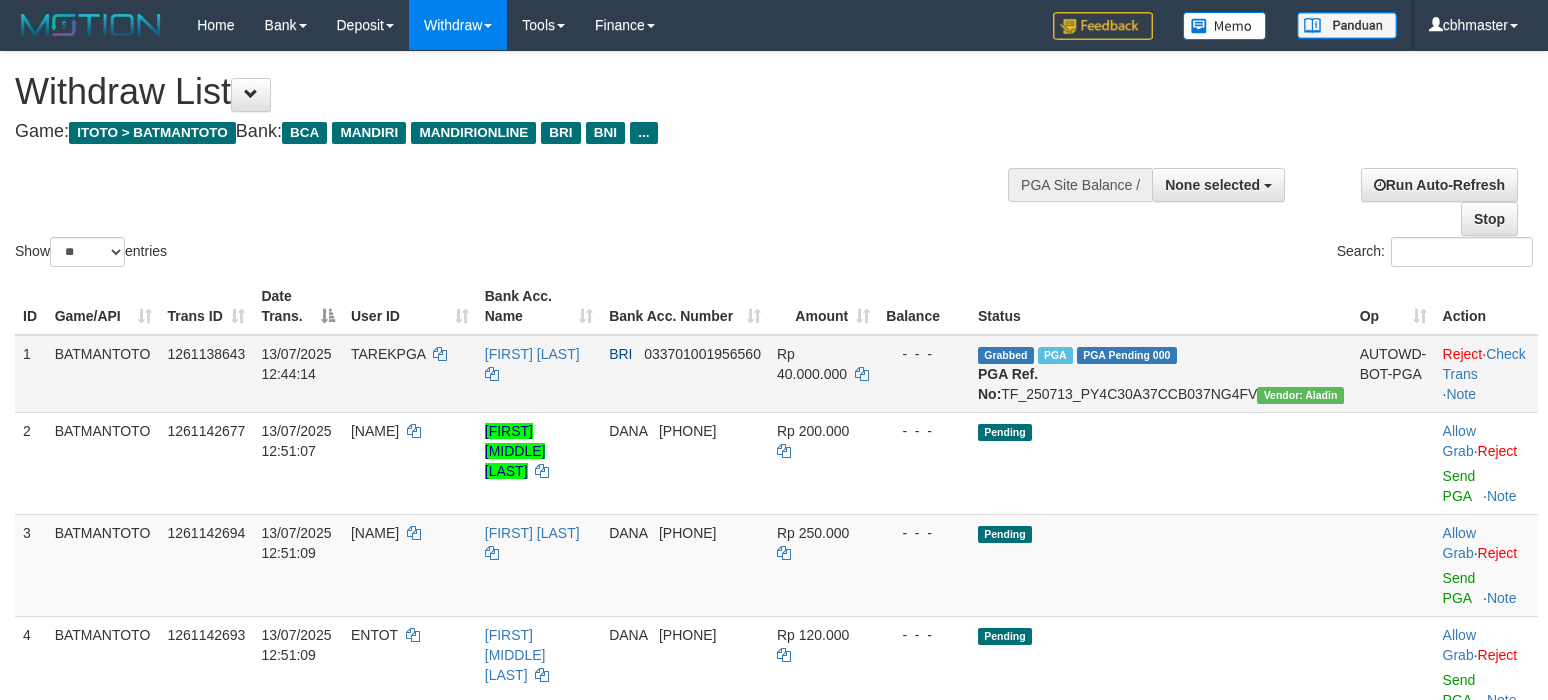 scroll, scrollTop: 0, scrollLeft: 0, axis: both 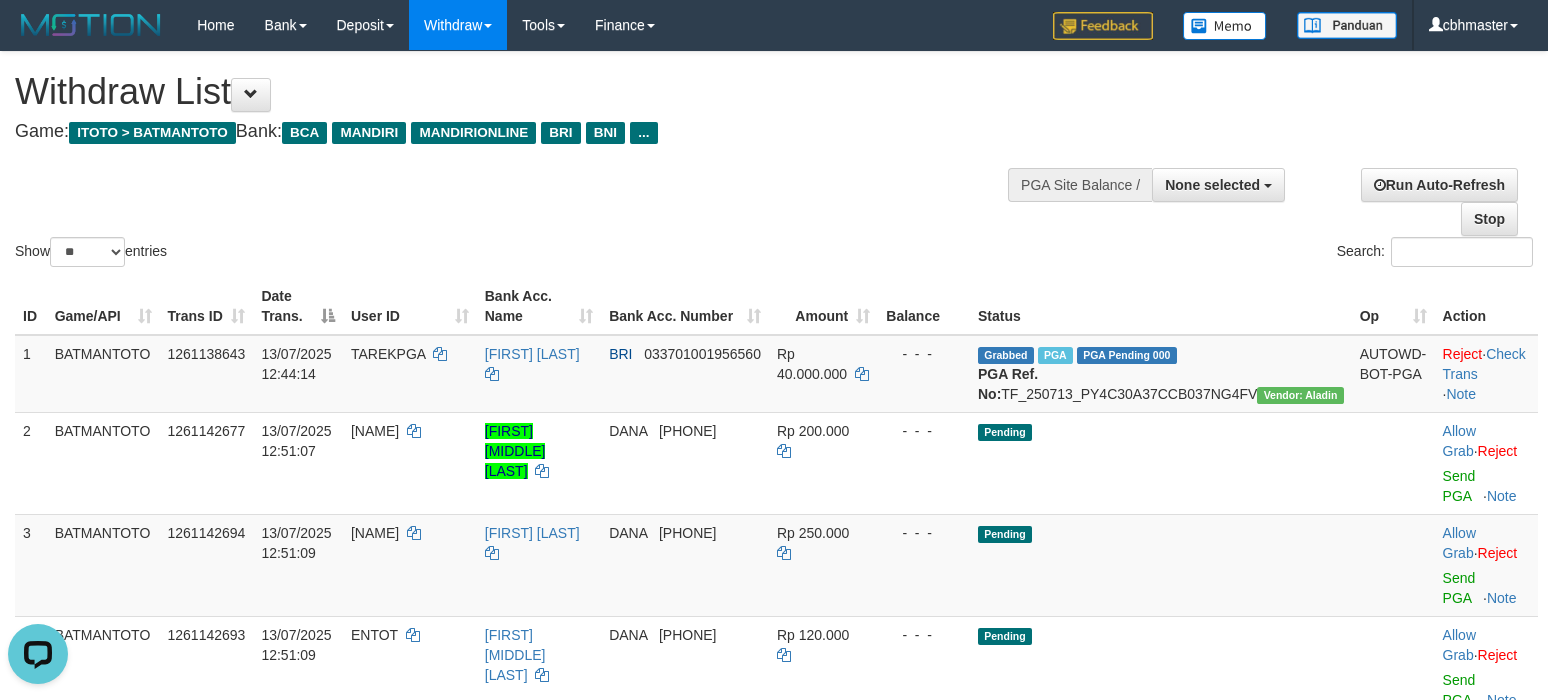 click on "Show  ** ** ** ***  entries Search:" at bounding box center (774, 161) 